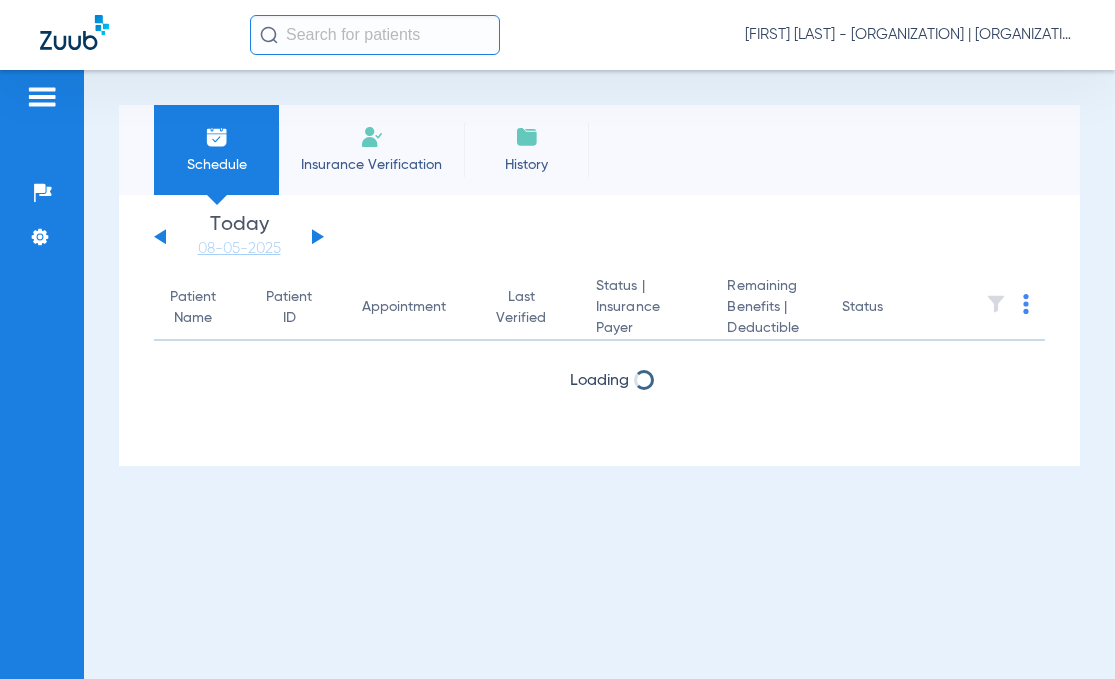 scroll, scrollTop: 0, scrollLeft: 0, axis: both 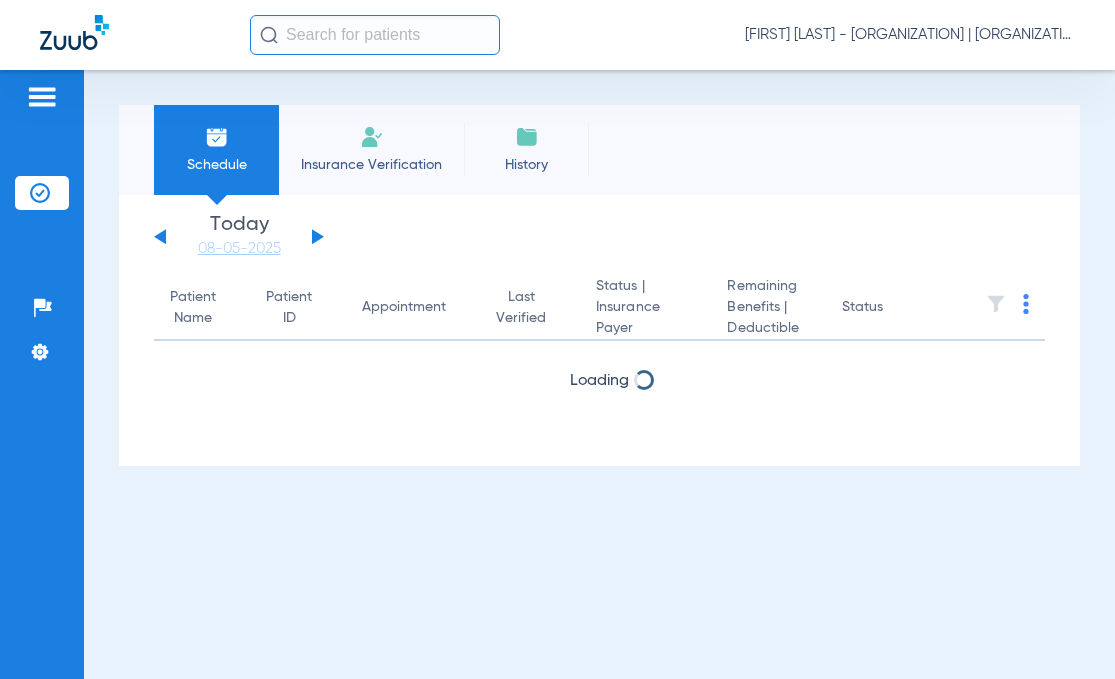 click 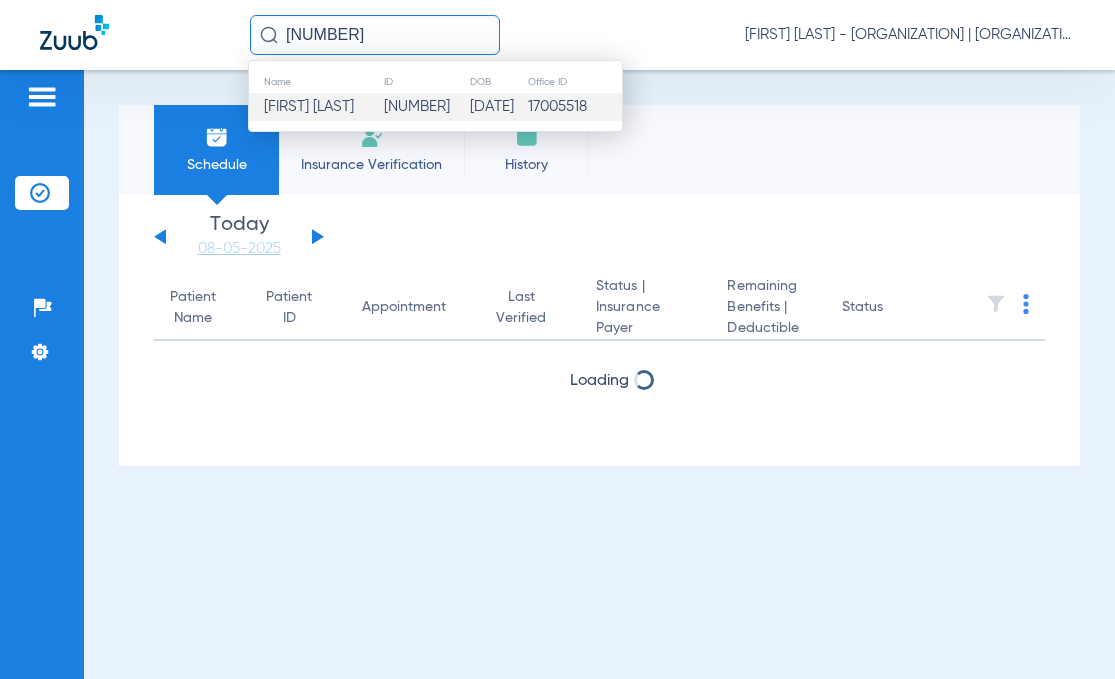 type on "2578275" 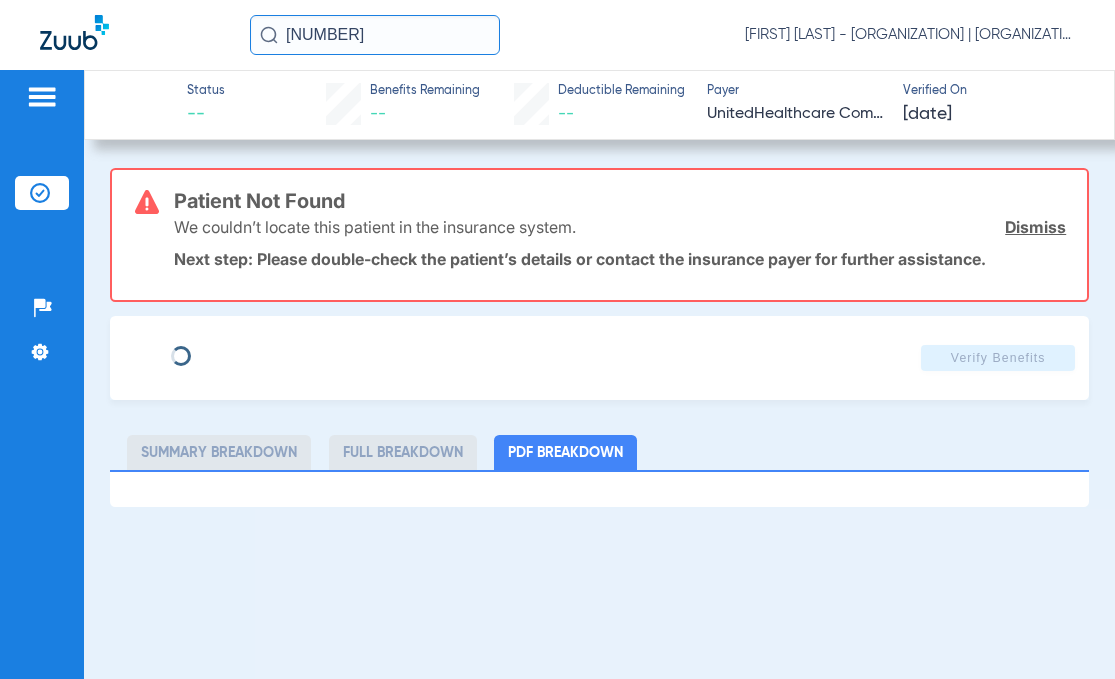 type on "LUNA" 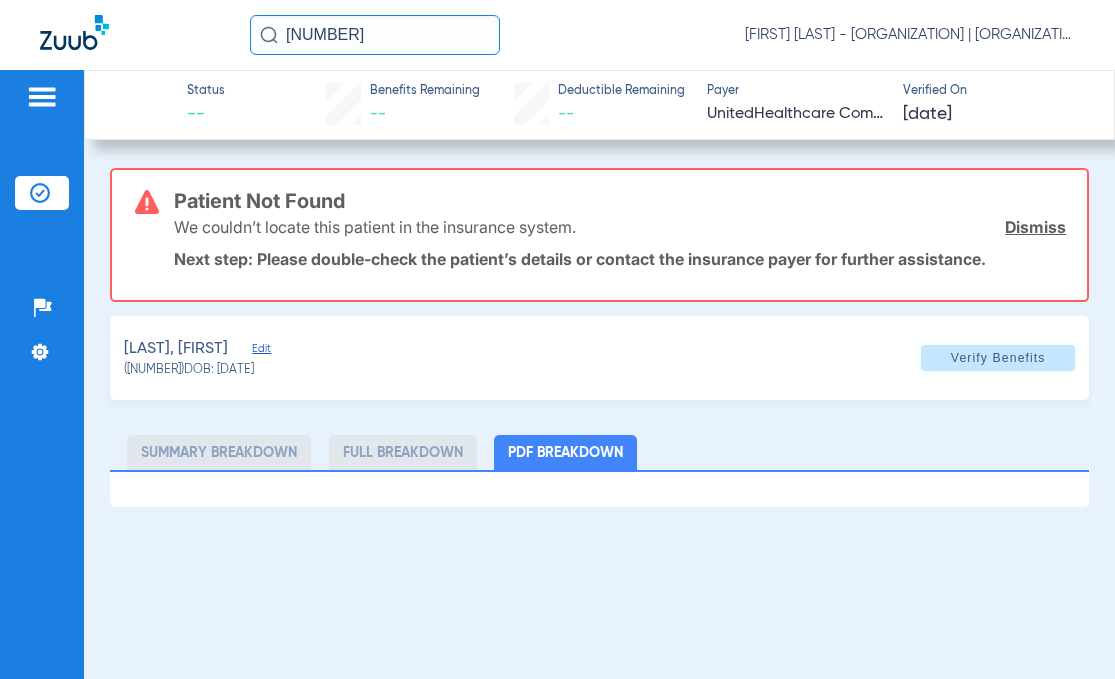 click on "RIVERA, LUNA   Edit" 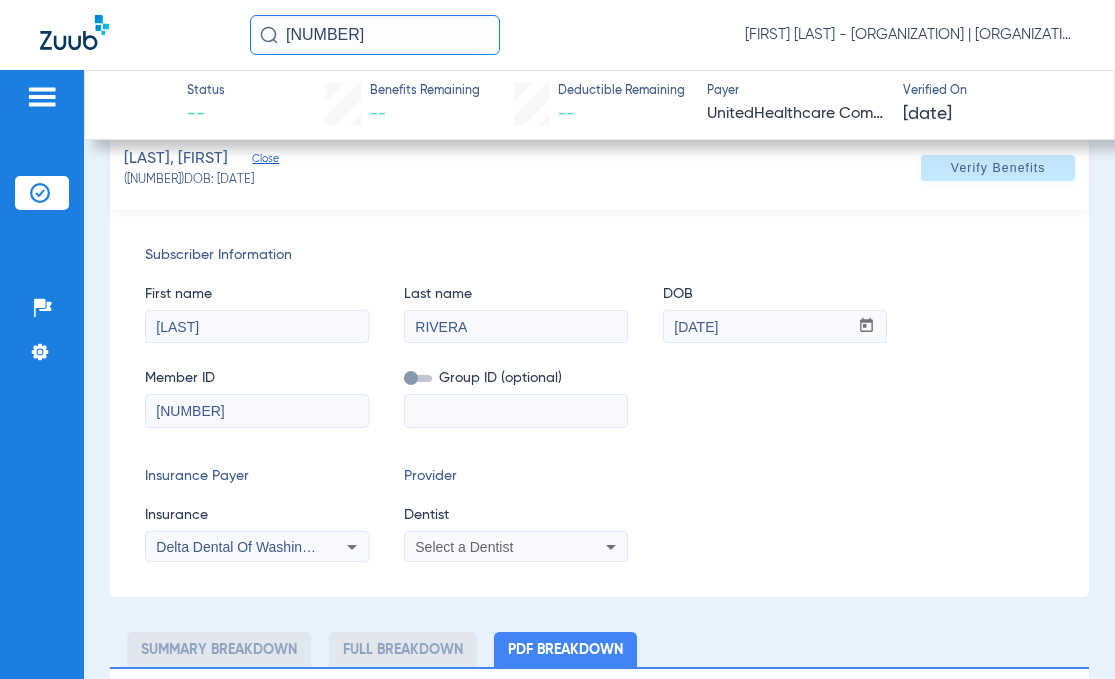 scroll, scrollTop: 200, scrollLeft: 0, axis: vertical 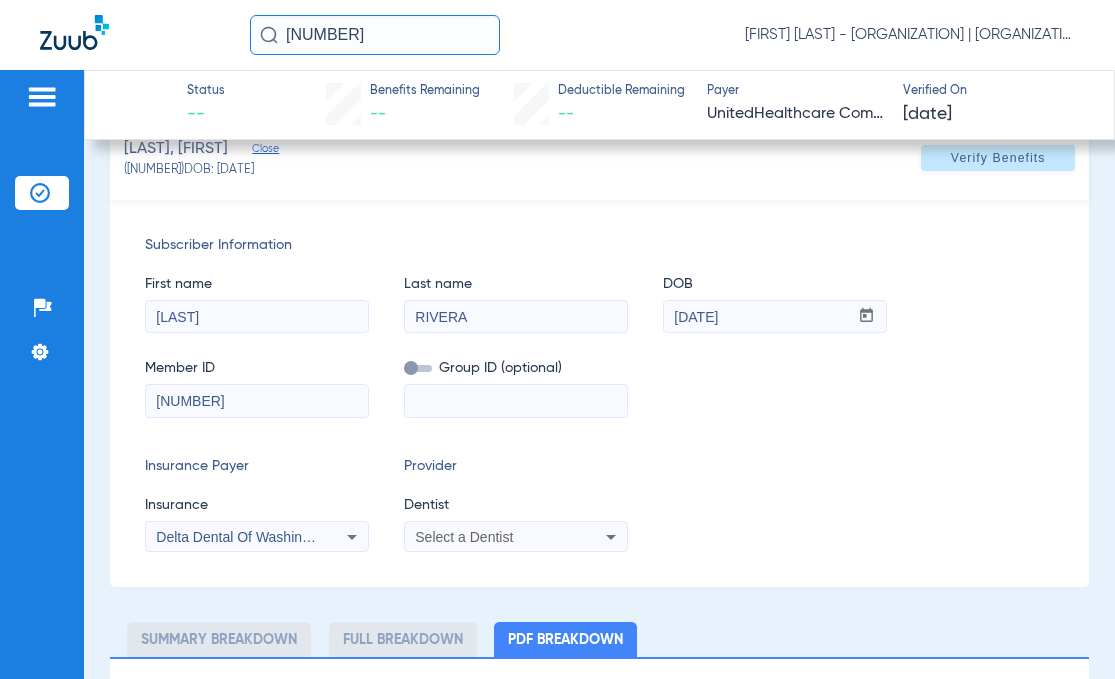 click on "Delta Dental Of Washington" at bounding box center (257, 537) 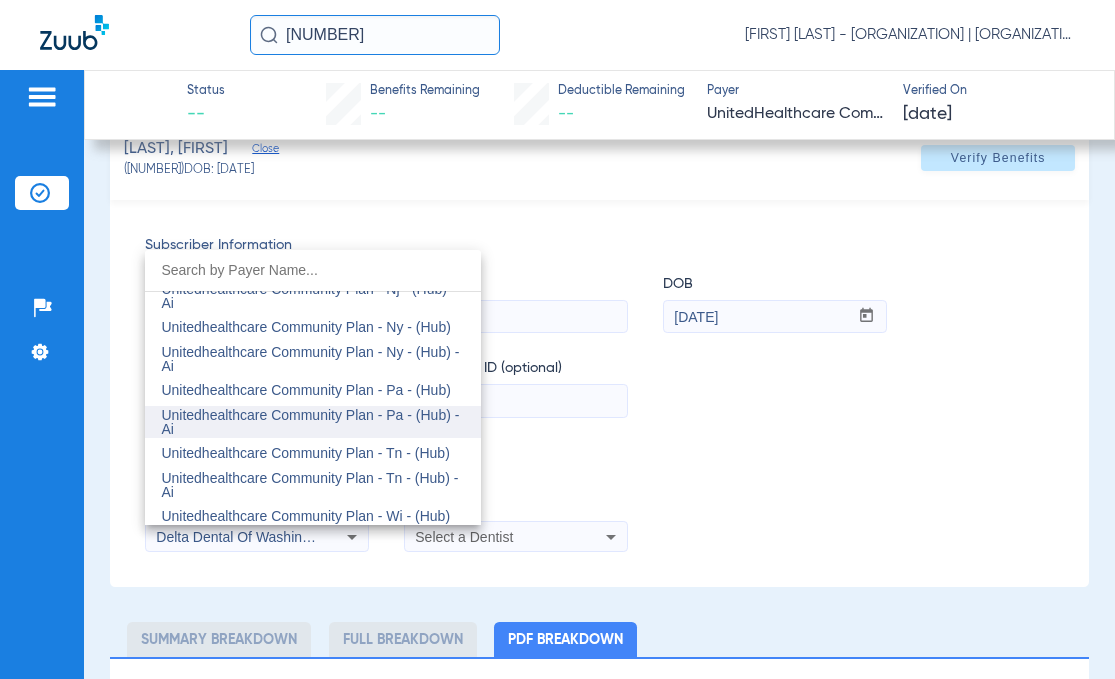 scroll, scrollTop: 12354, scrollLeft: 0, axis: vertical 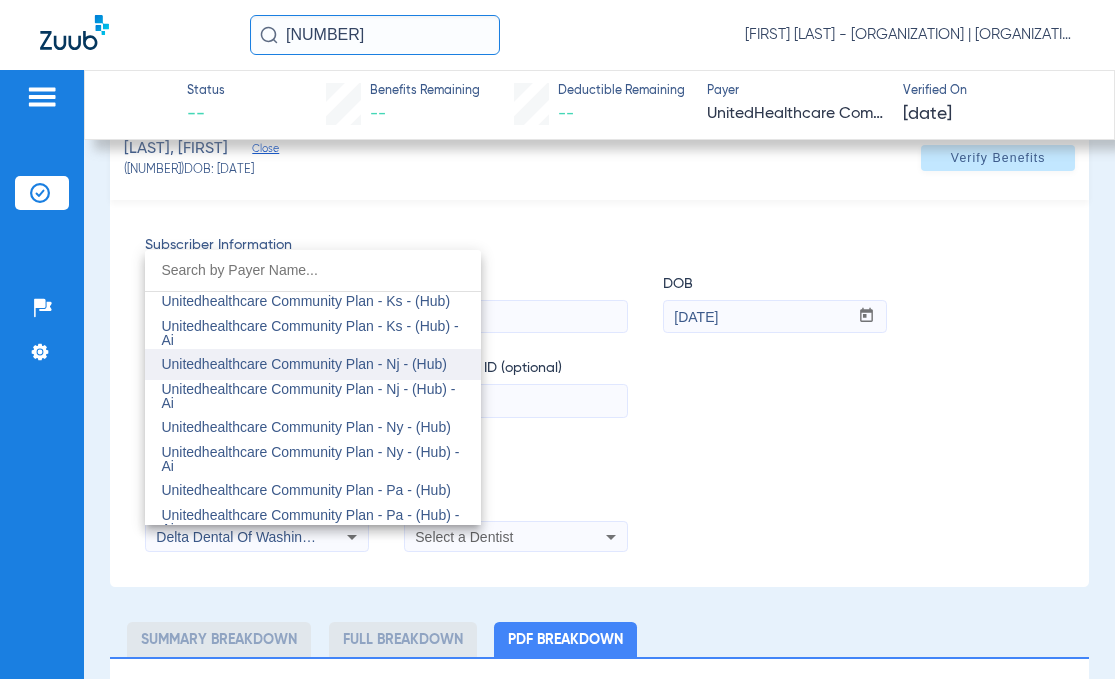 click on "Unitedhealthcare Community Plan - Nj - (Hub)" at bounding box center [313, 365] 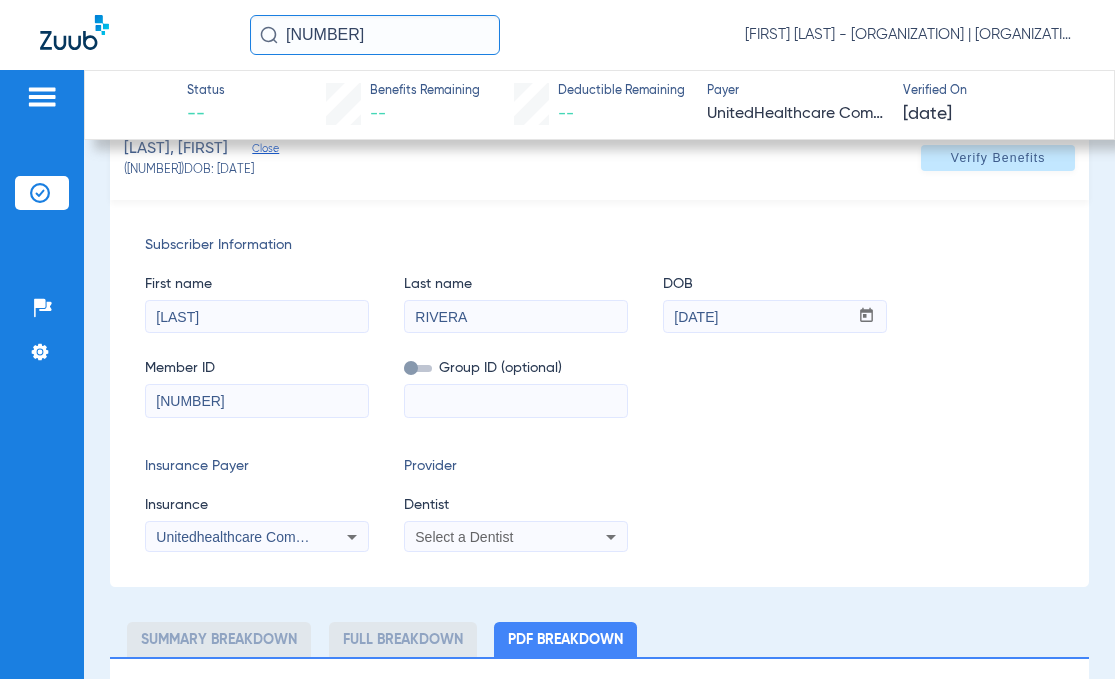 click on "Select a Dentist" at bounding box center [464, 537] 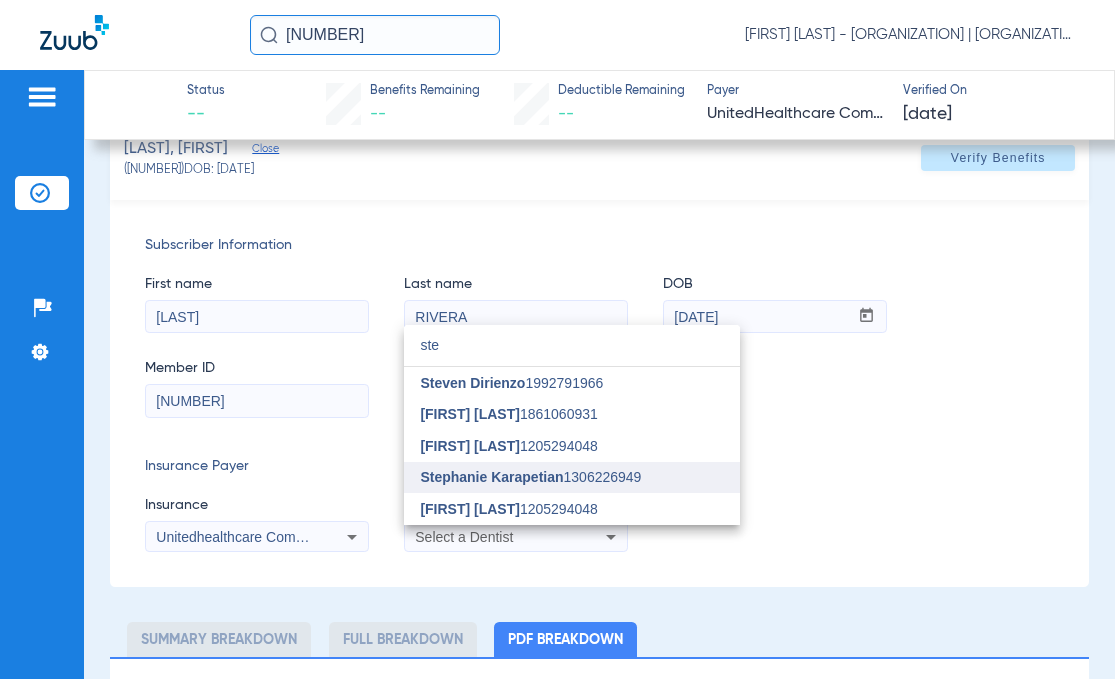 type on "ste" 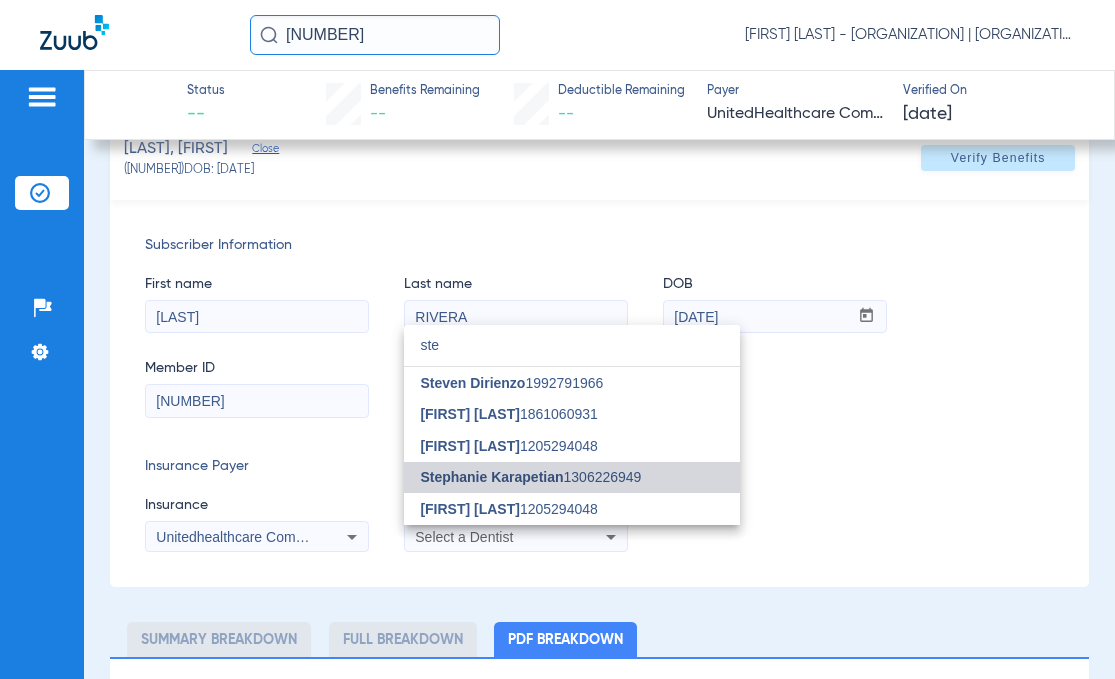 click on "Stephanie Karapetian" at bounding box center (491, 477) 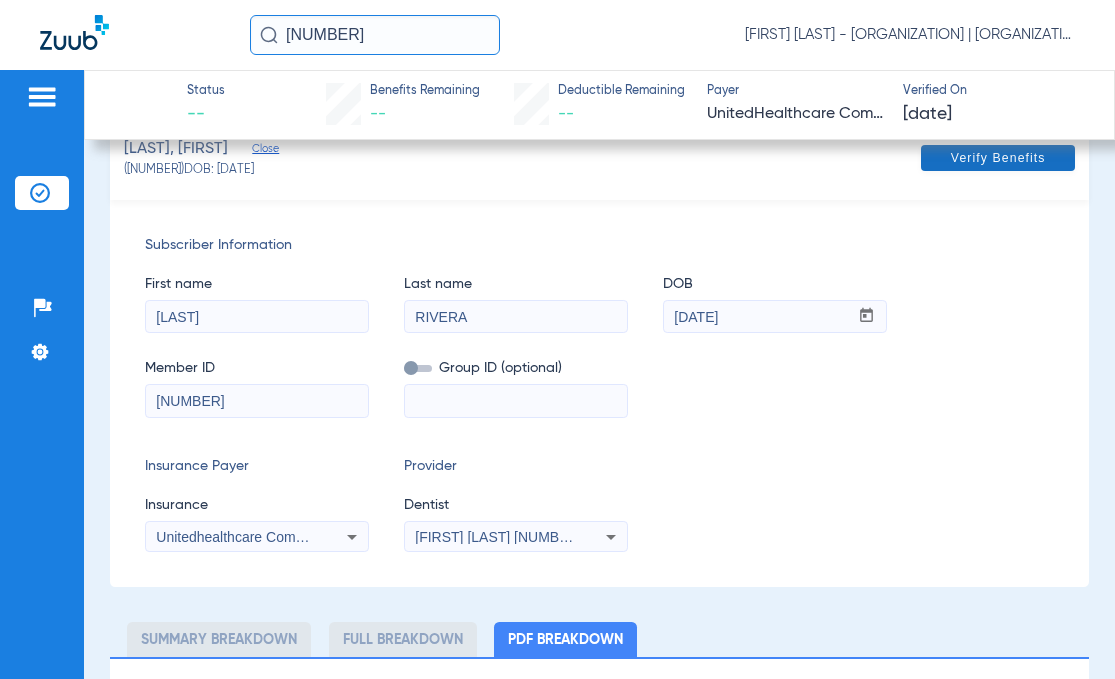 click on "Verify Benefits" 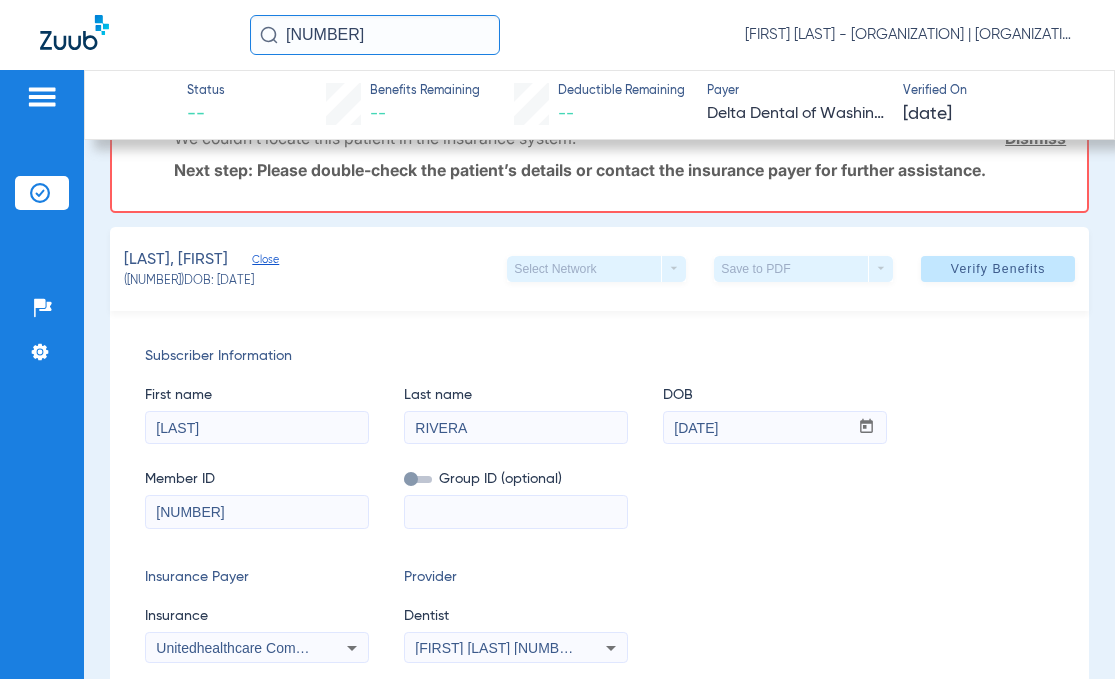 scroll, scrollTop: 0, scrollLeft: 0, axis: both 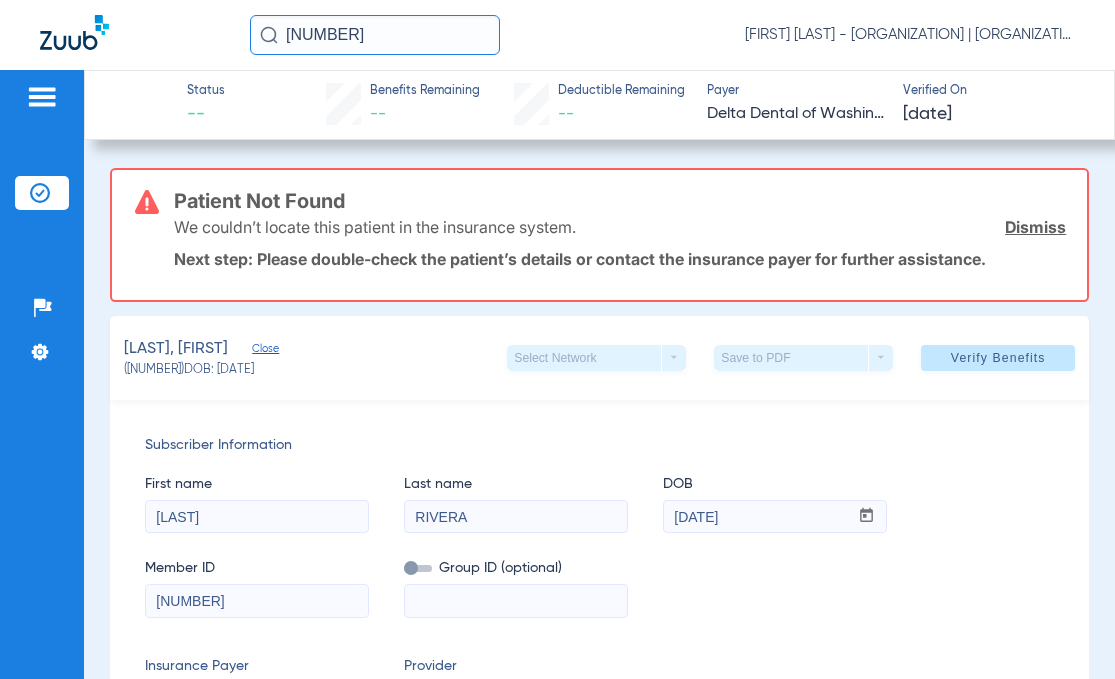 click on "2578275  Kelly Soares - Jersey City Smile Center | Abra Dental   Patients  Insurance Verification  Setup  Help Center Settings Status --  Benefits Remaining   --   Deductible Remaining   --  Payer Delta Dental of Washington  Verified On
02/03/2025   Patient Not Found  We couldn’t locate this patient in the insurance system.  Dismiss  Next step: Please double-check the patient’s details or contact the insurance payer for further assistance.  RIVERA, LUNA   Close   (2578275)   DOB: 02/27/2018   Select Network  arrow_drop_down  Save to PDF  arrow_drop_down  Verify Benefits   Subscriber Information   First name  LUNA  Last name  RIVERA  DOB  mm / dd / yyyy 02/27/2018  Member ID  115769491  Group ID (optional)   Insurance Payer   Insurance
Unitedhealthcare Community Plan - Nj - (Hub)  Provider   Dentist
Stephanie Karapetian  1306226949  Summary Breakdown   Full Breakdown  Benefits Summary Patient & Plan Information Patient First name:    Last name:    DOB:    Assignment:    Subscriber" at bounding box center [557, 339] 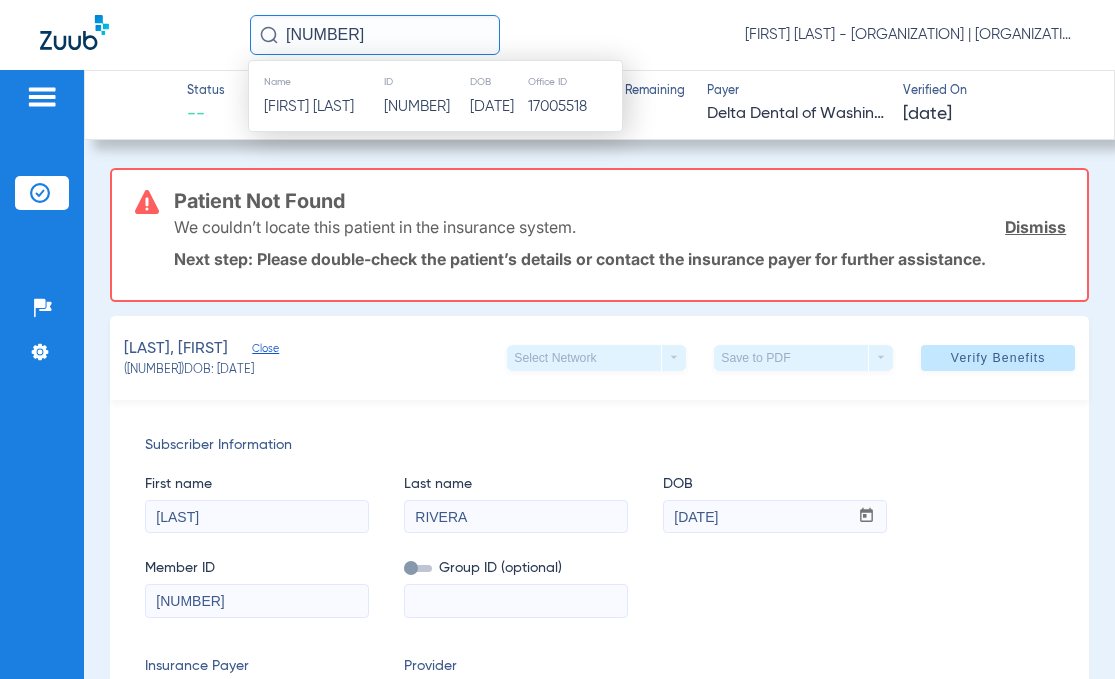 click on "ID" 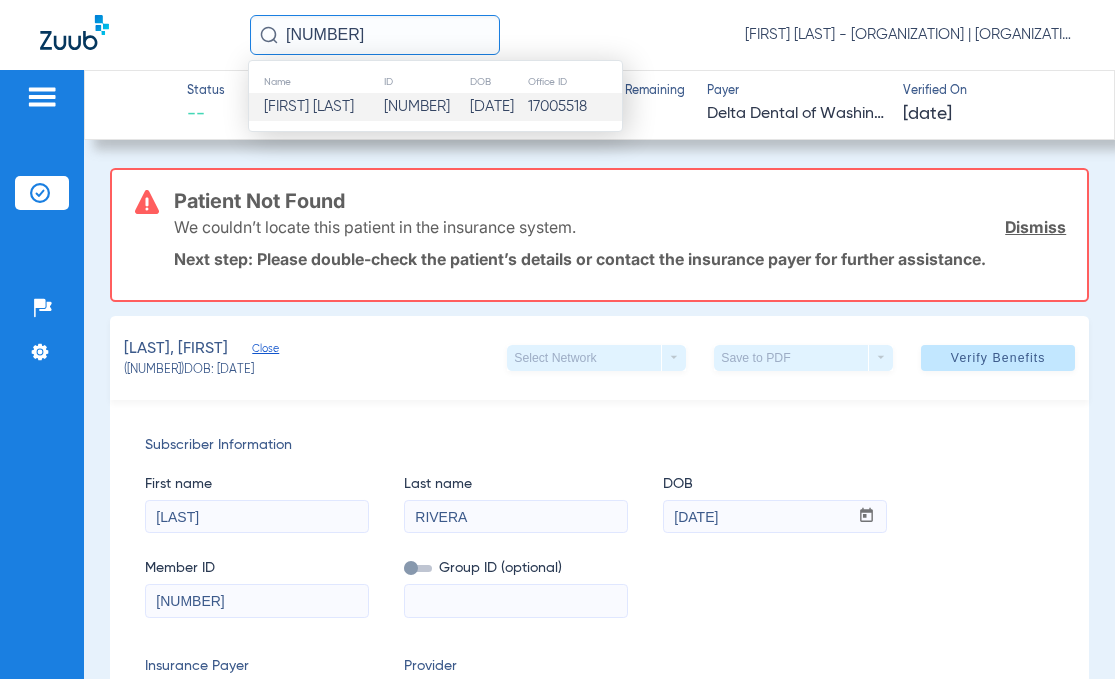 click on "2635317" 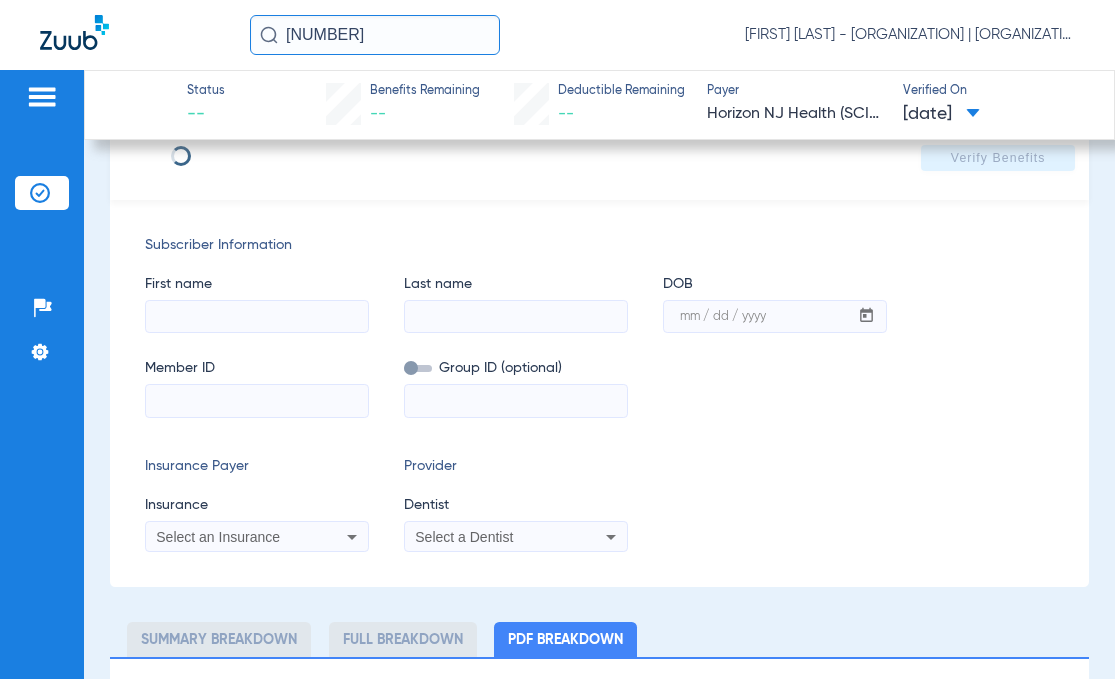 type on "AMYR" 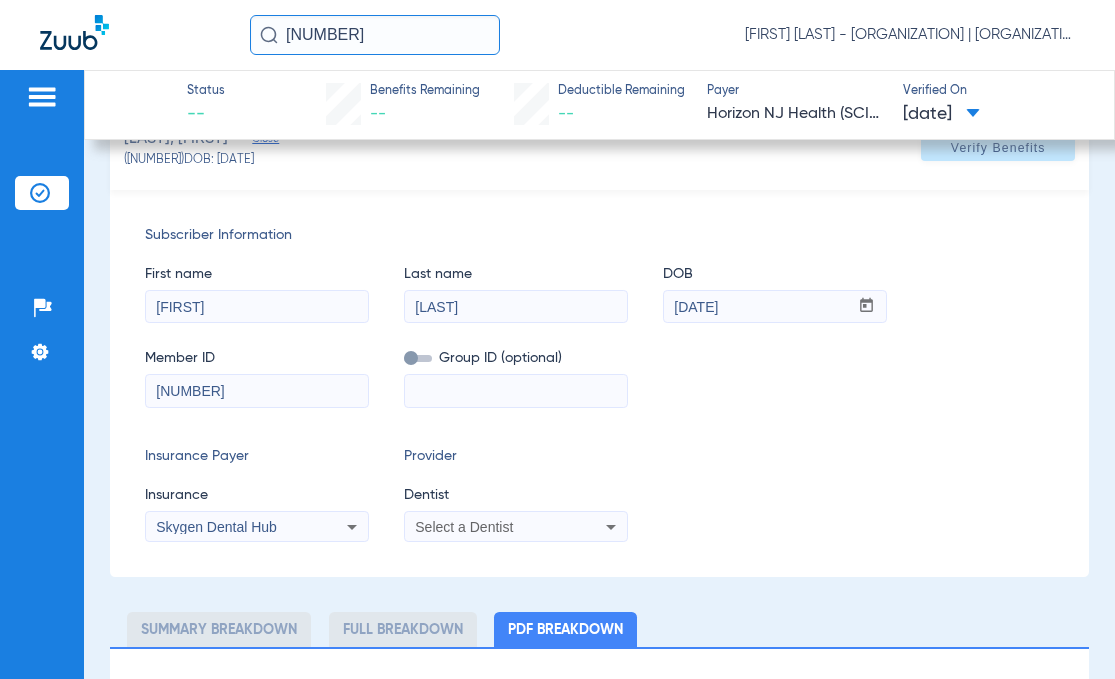 scroll, scrollTop: 215, scrollLeft: 0, axis: vertical 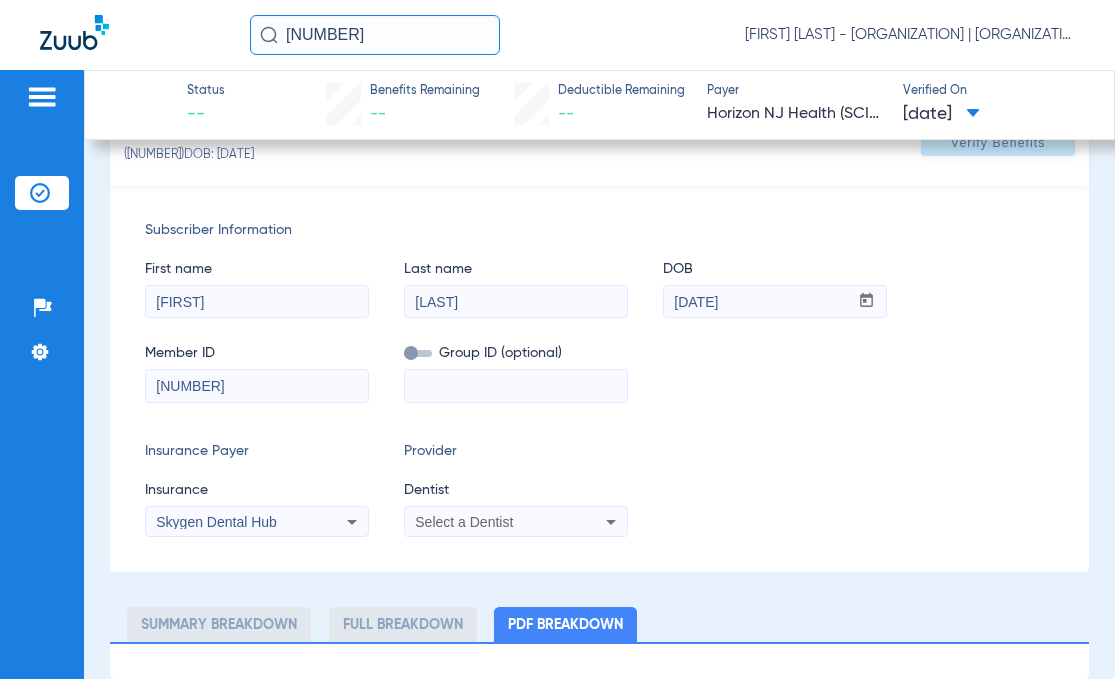 click 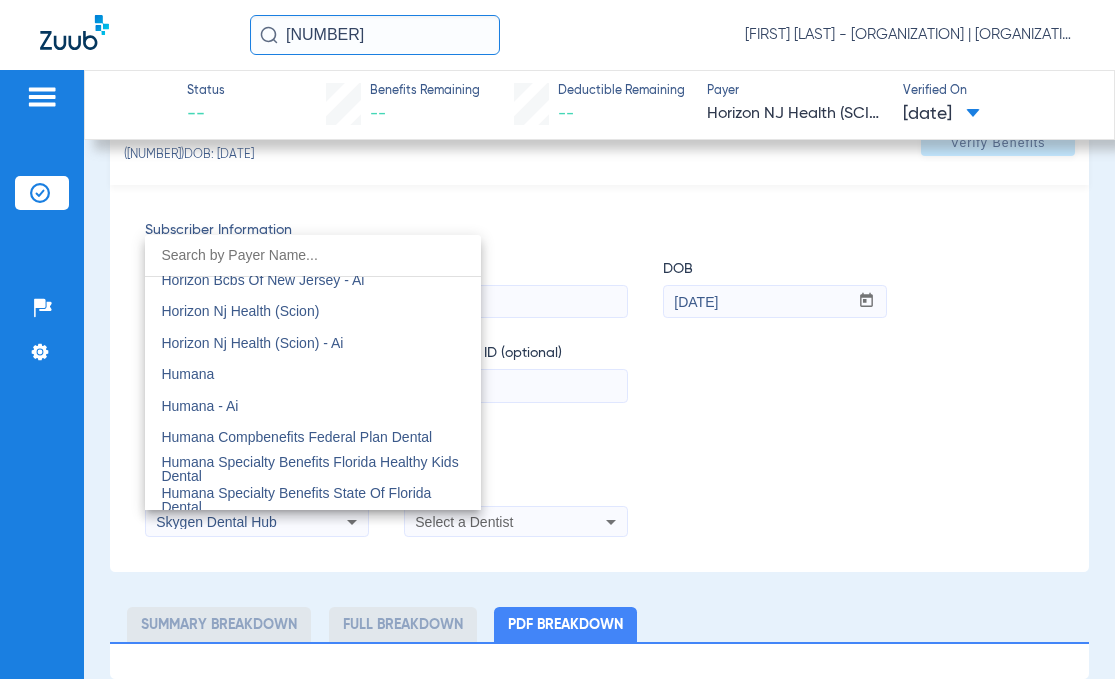 scroll, scrollTop: 7198, scrollLeft: 0, axis: vertical 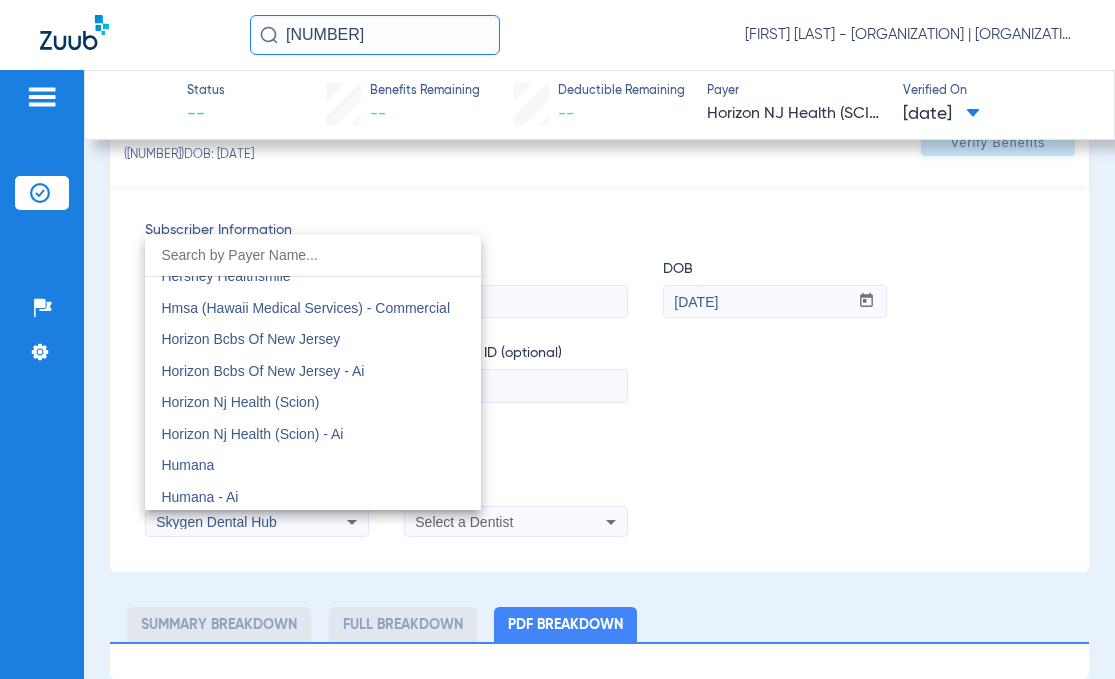 drag, startPoint x: 329, startPoint y: 399, endPoint x: 482, endPoint y: 480, distance: 173.11845 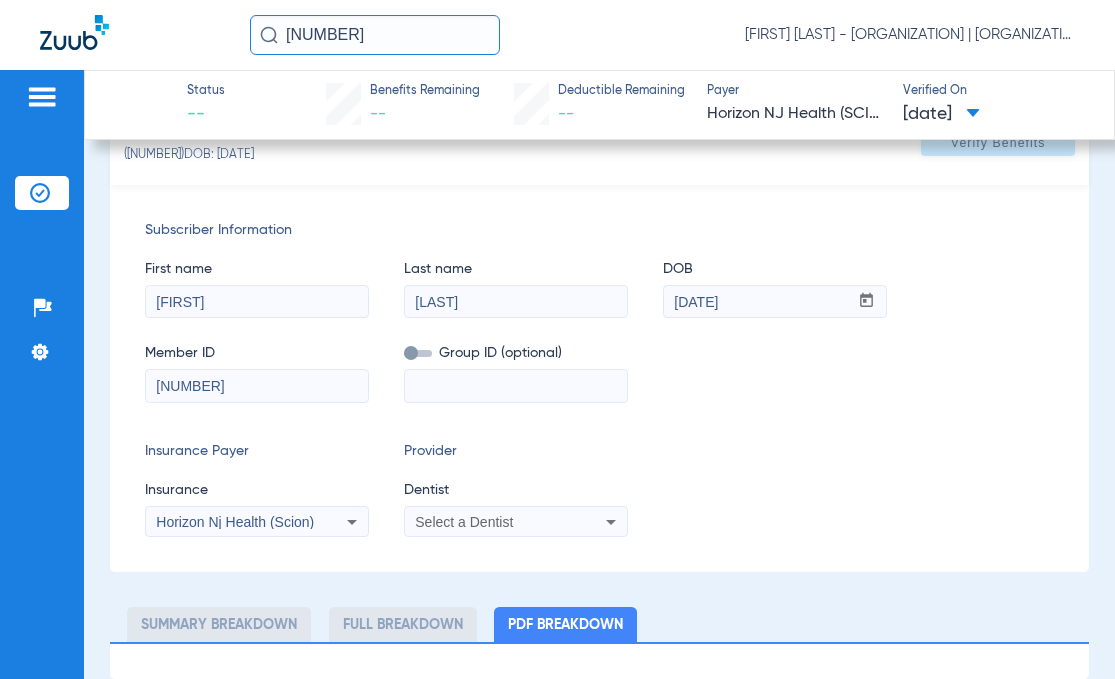 click on "Select a Dentist" at bounding box center (464, 522) 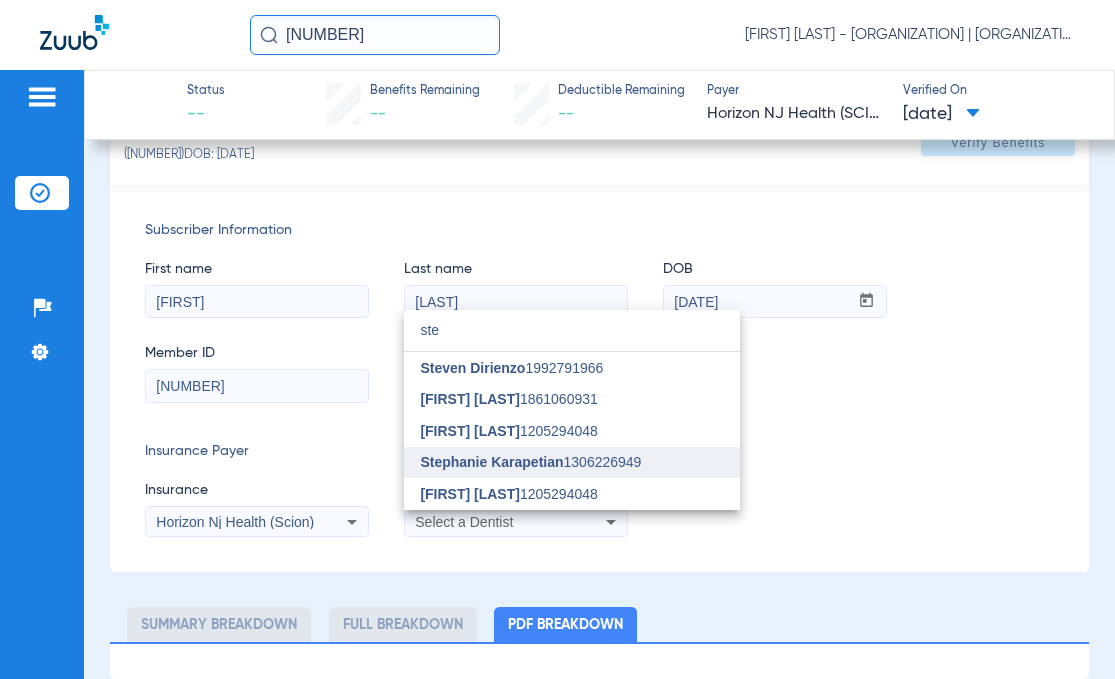 type on "ste" 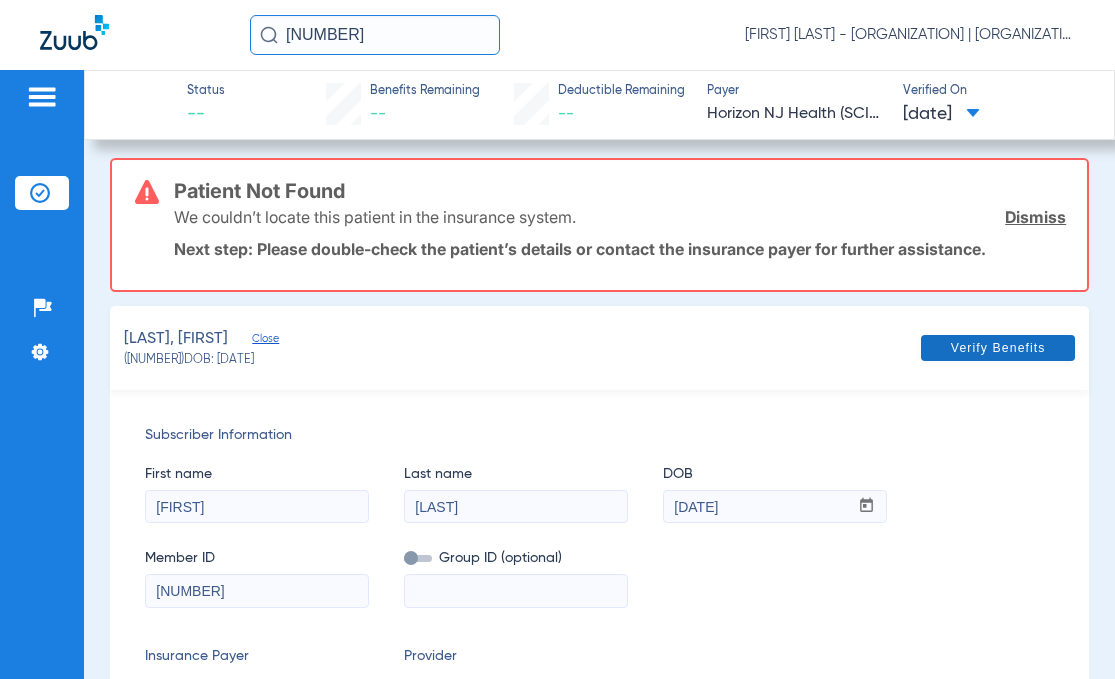 scroll, scrollTop: 0, scrollLeft: 0, axis: both 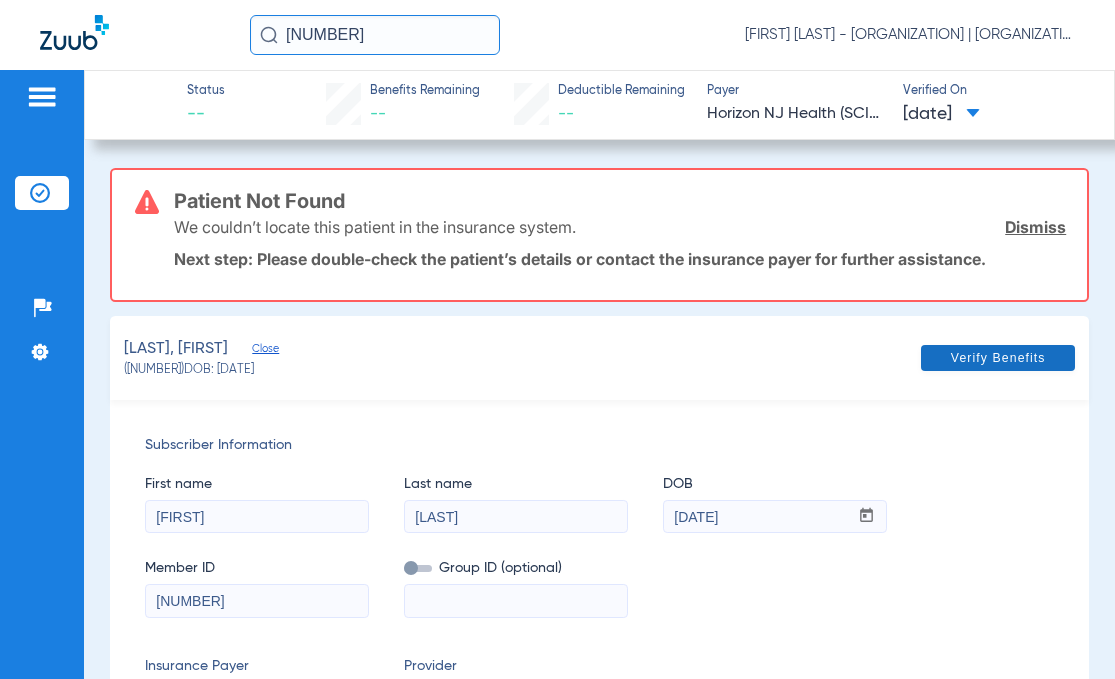click on "Verify Benefits" 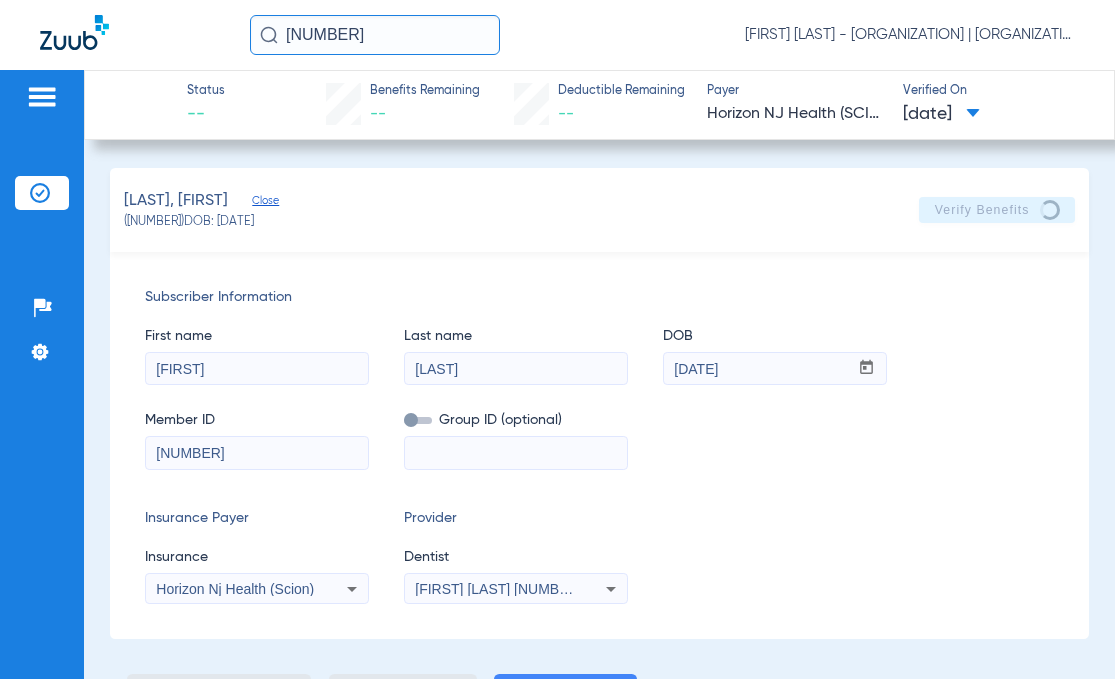 click on "2635317  Kelly Soares - Jersey City Smile Center | Abra Dental" 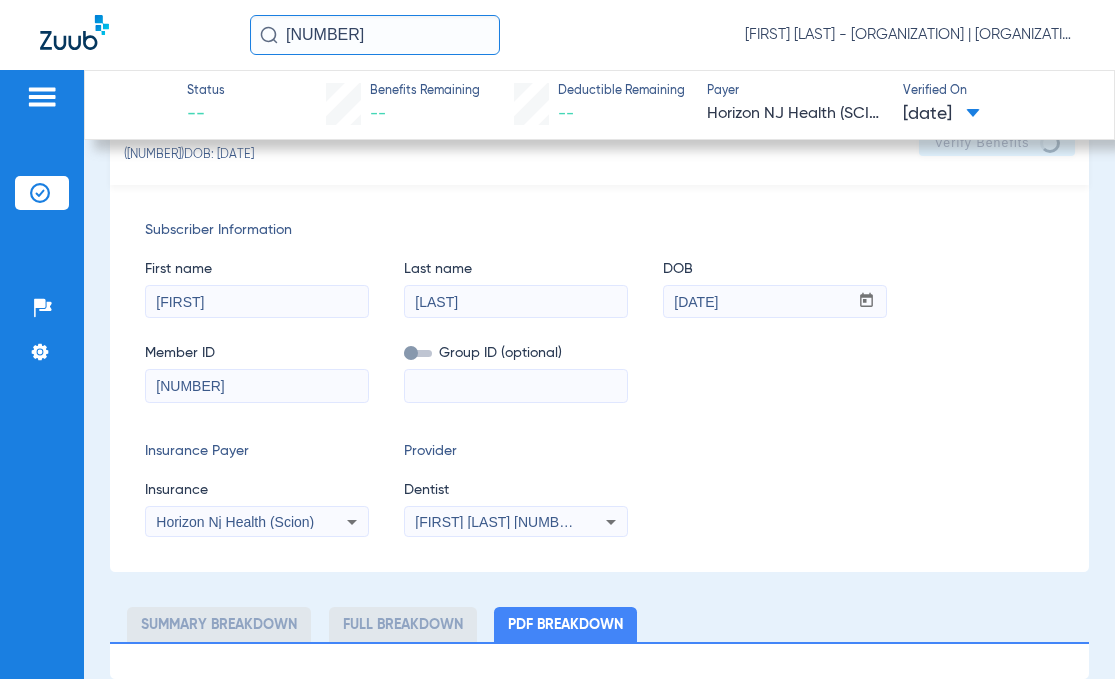 scroll, scrollTop: 0, scrollLeft: 0, axis: both 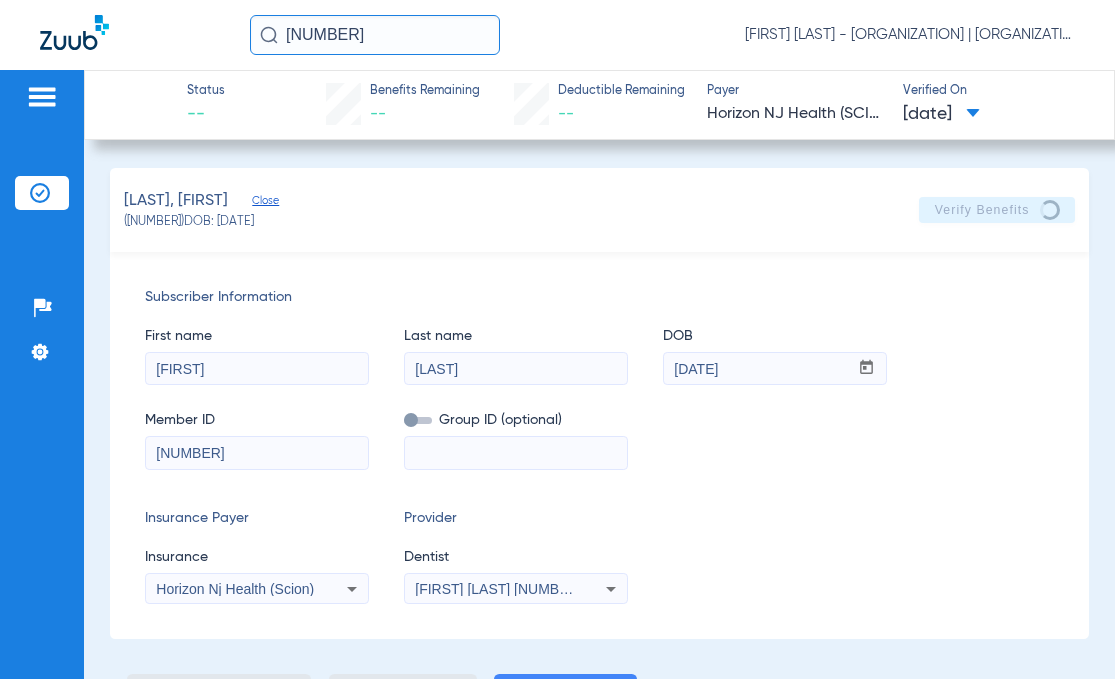 drag, startPoint x: 384, startPoint y: 26, endPoint x: -29, endPoint y: 75, distance: 415.89664 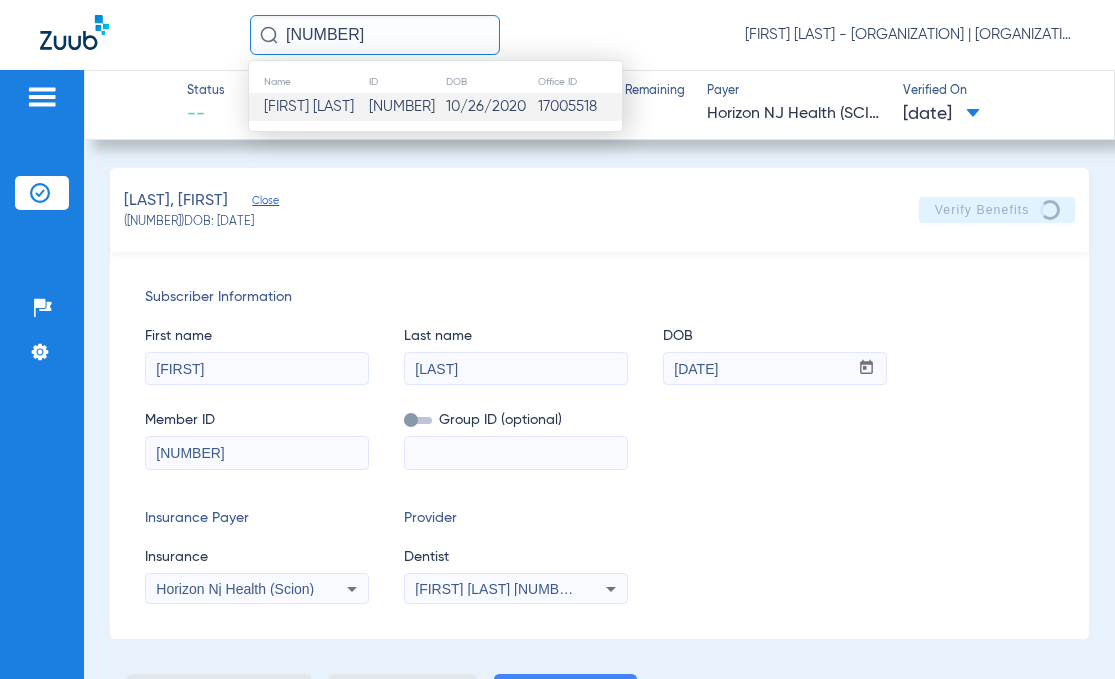 type on "2249914" 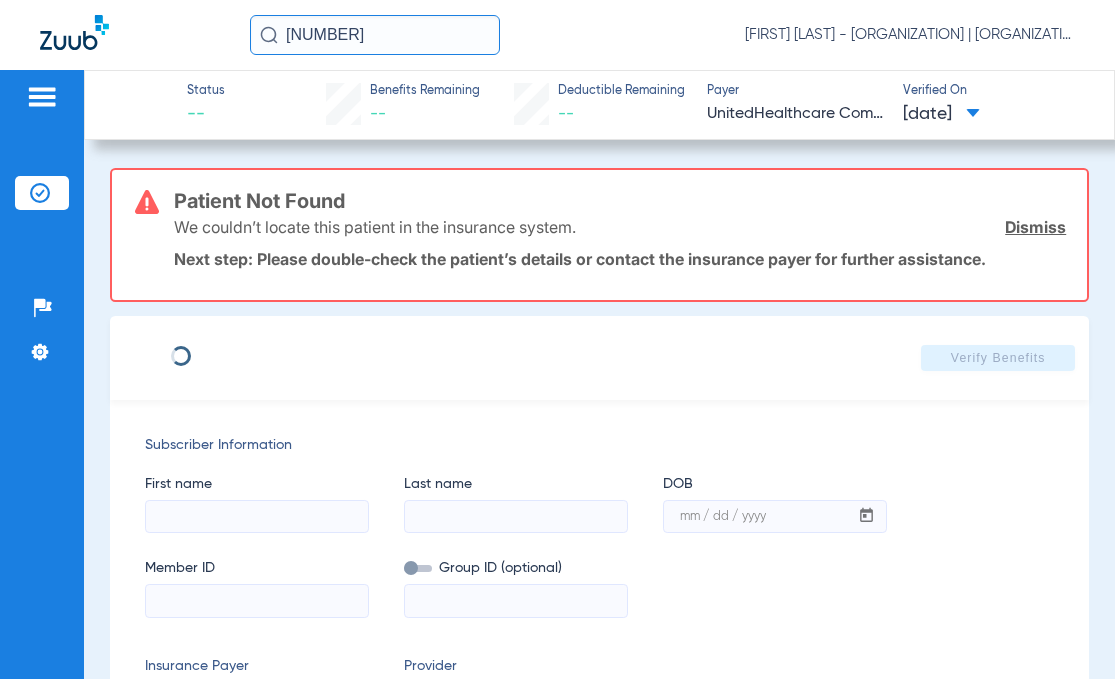 type on "JA-SIR" 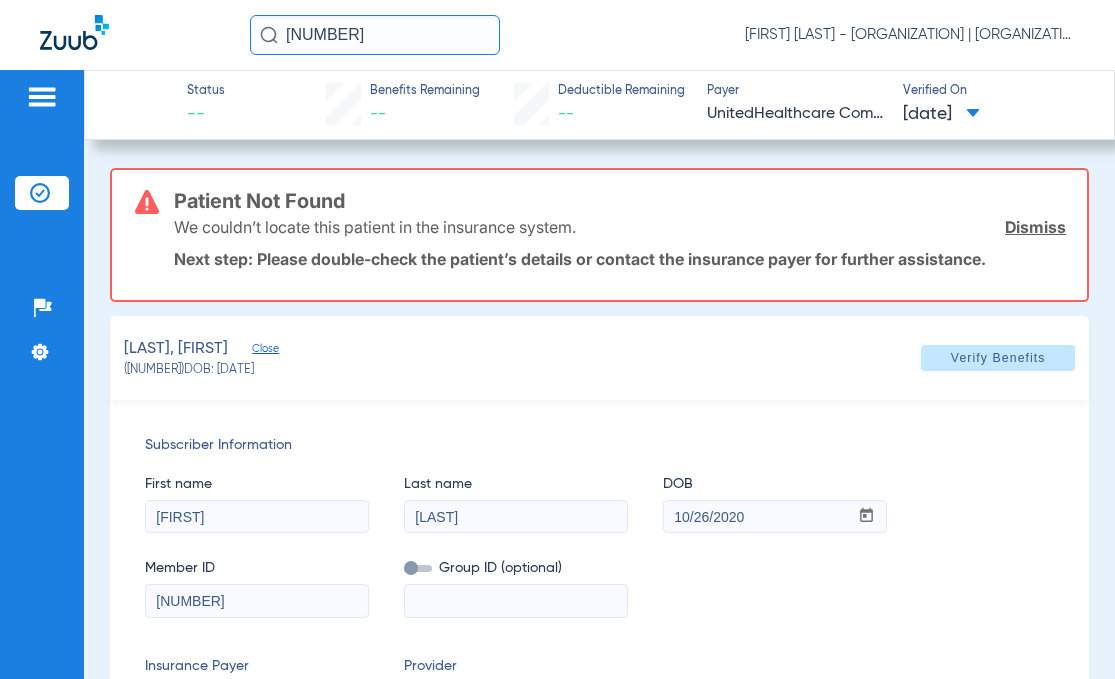 type on "1" 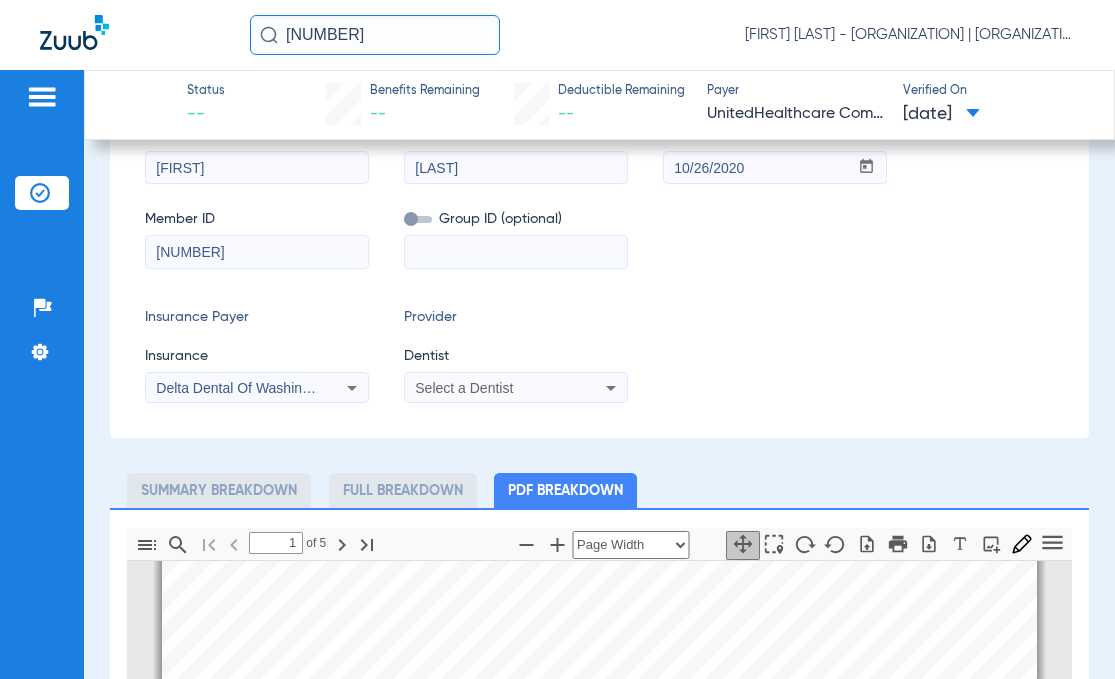 scroll, scrollTop: 500, scrollLeft: 0, axis: vertical 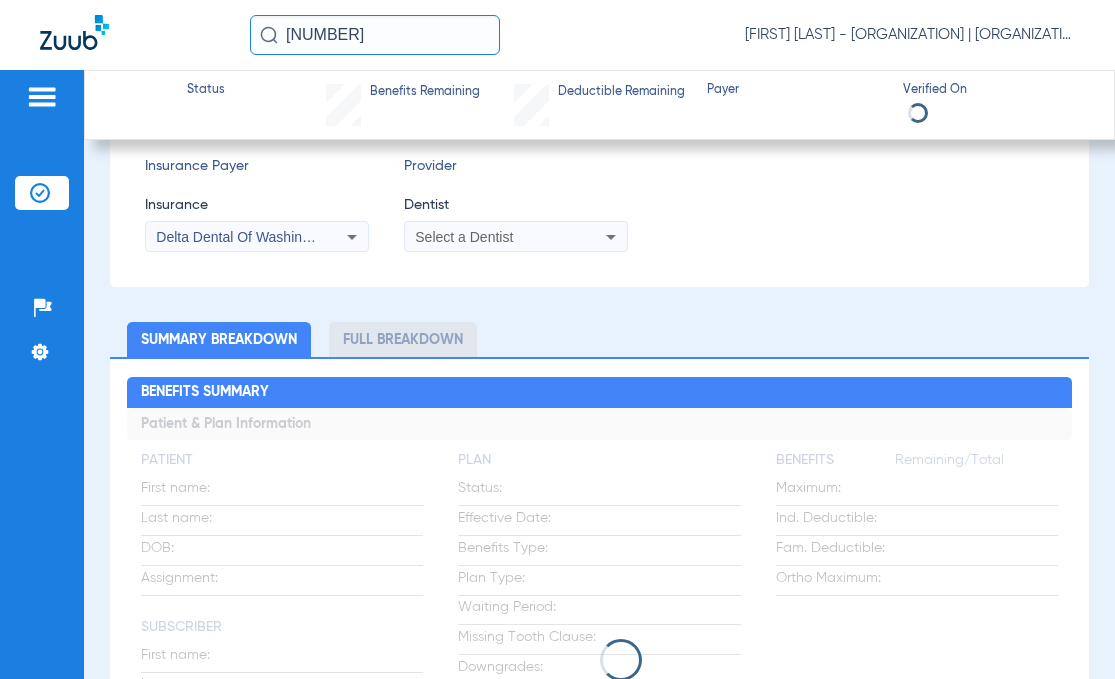 click on "Benefits Summary" 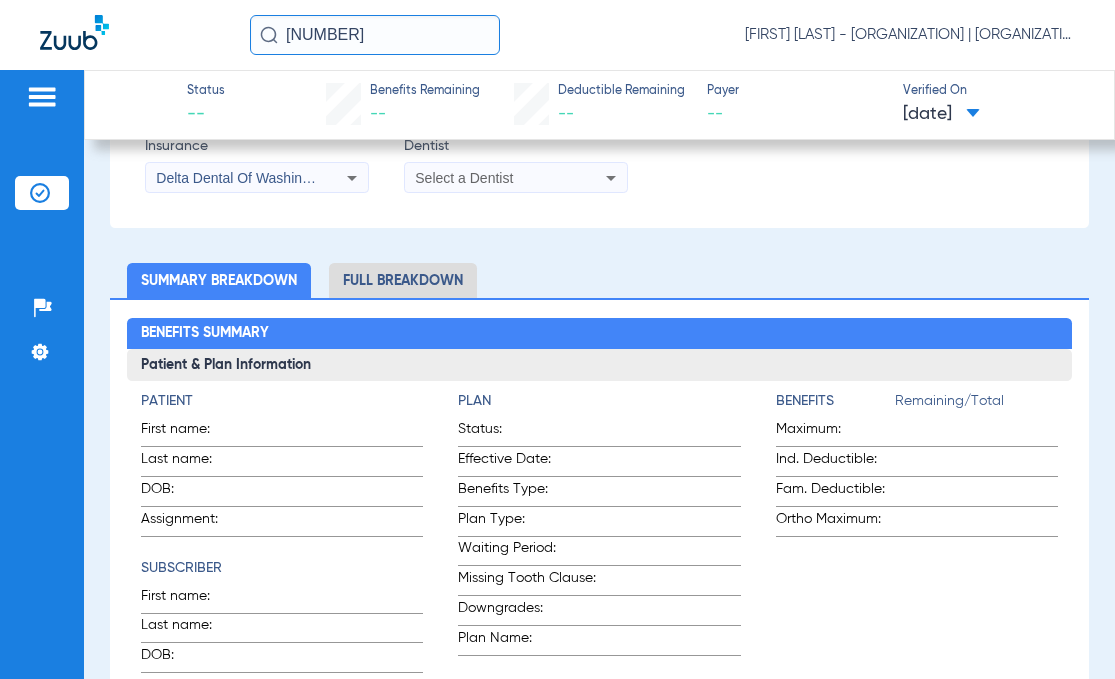 scroll, scrollTop: 400, scrollLeft: 0, axis: vertical 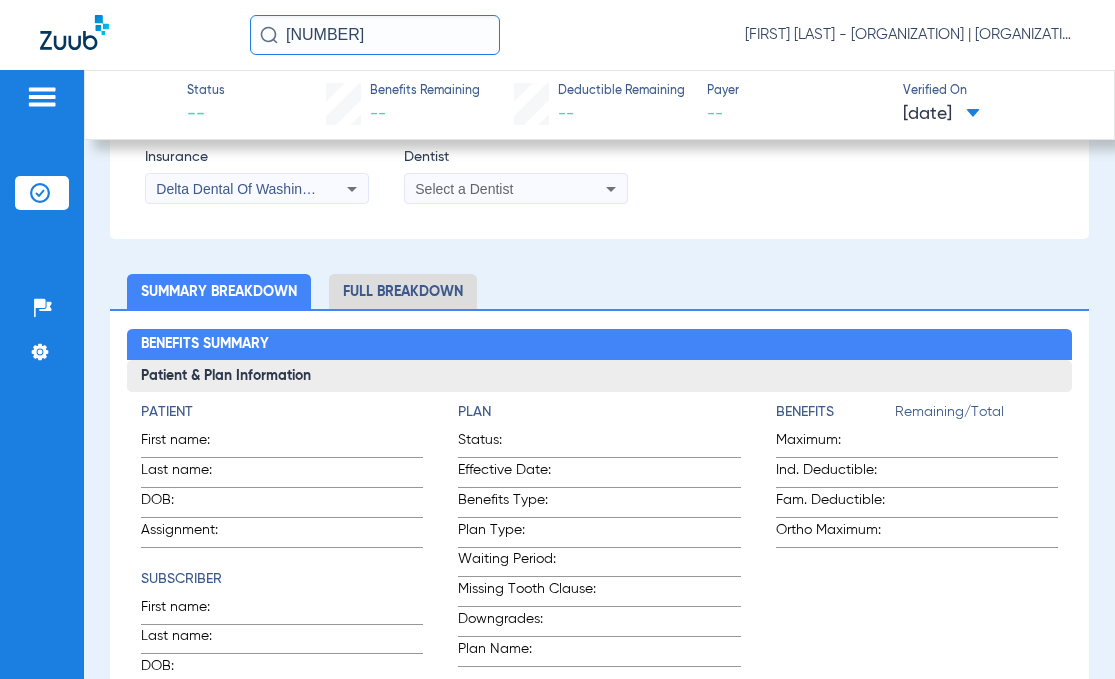 click on "HEINS, JA-SIR   Close   (2249914)   DOB: 10/26/2020   Select Network  arrow_drop_down  Save to PDF  arrow_drop_down  Verify Benefits   Subscriber Information   First name  JA-SIR  Last name  HEINS  DOB  mm / dd / yyyy 10/26/2020  Member ID  127065181  Group ID (optional)   Insurance Payer   Insurance
Delta Dental Of Washington  Provider   Dentist
Select a Dentist  Summary Breakdown   Full Breakdown  Benefits Summary Patient & Plan Information Patient First name:    Last name:    DOB:    Assignment:    Subscriber First name:    Last name:    DOB:    Plan Status:    Effective Date:    Benefits Type:    Plan Type:    Waiting Period:    Missing Tooth Clause:    Downgrades:    Plan Name:    Benefits  Remaining/Total  Maximum:    Ind. Deductible:    Fam. Deductible:    Ortho Maximum:    Recent History Date Procedure Tooth/Quad Surface  No Recent History  Coverage Summary Information No data available. Procedure Benefits Search  Filter for My ADA Codes   Expand All Categories  No data available. Waiting Periods" 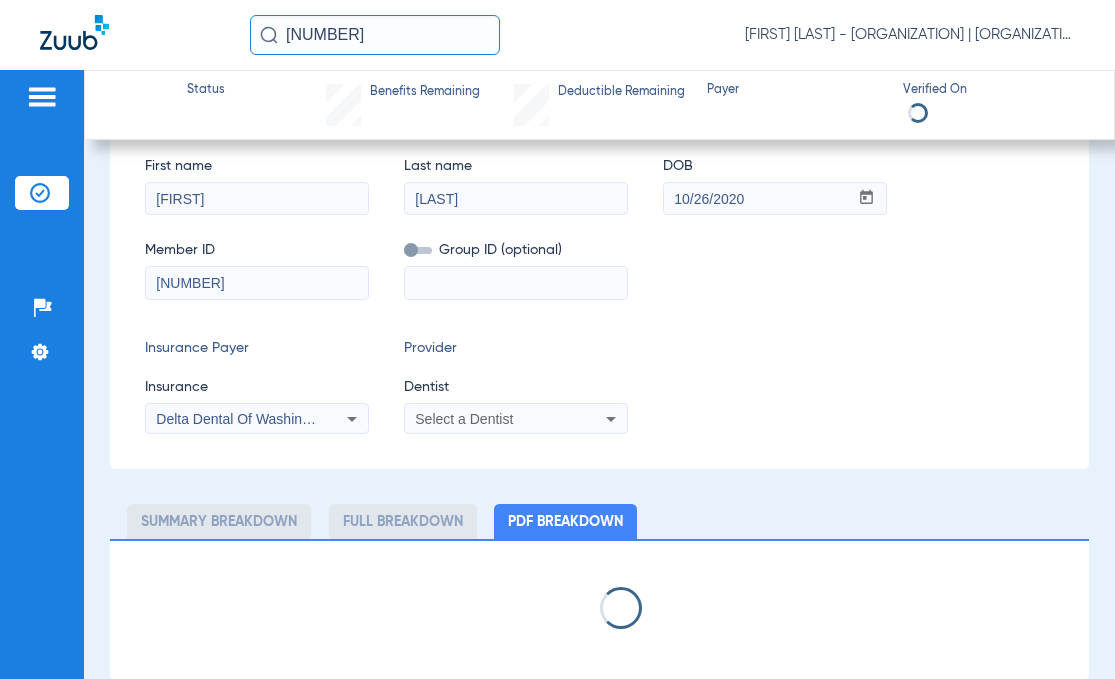 scroll, scrollTop: 548, scrollLeft: 0, axis: vertical 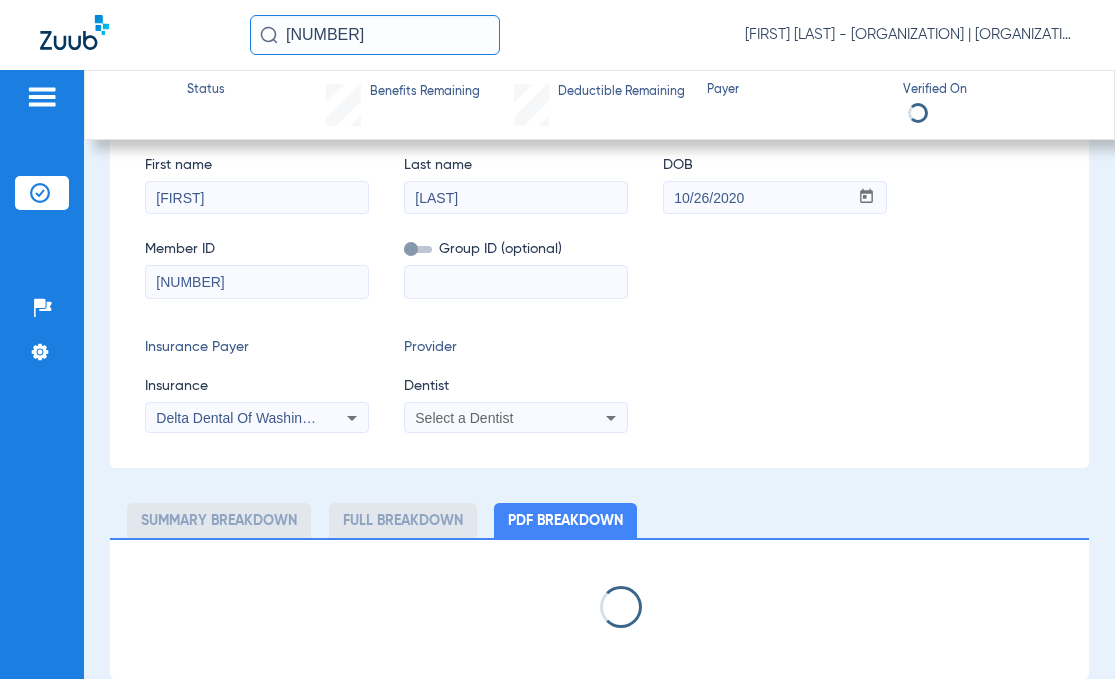 select on "page-width" 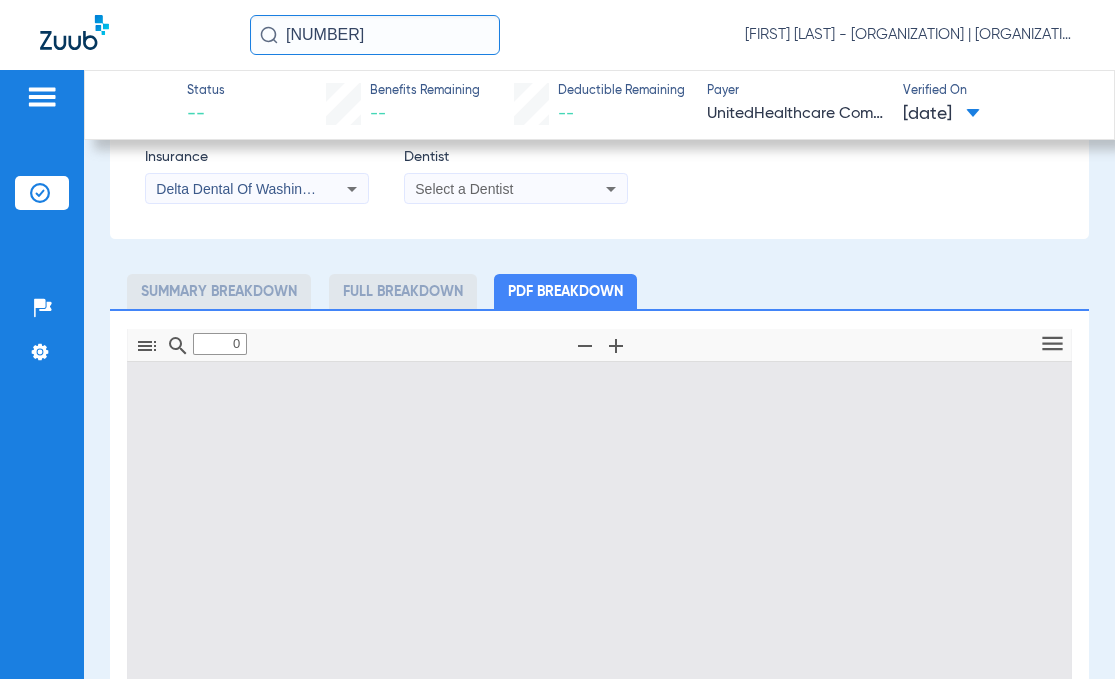 type on "1" 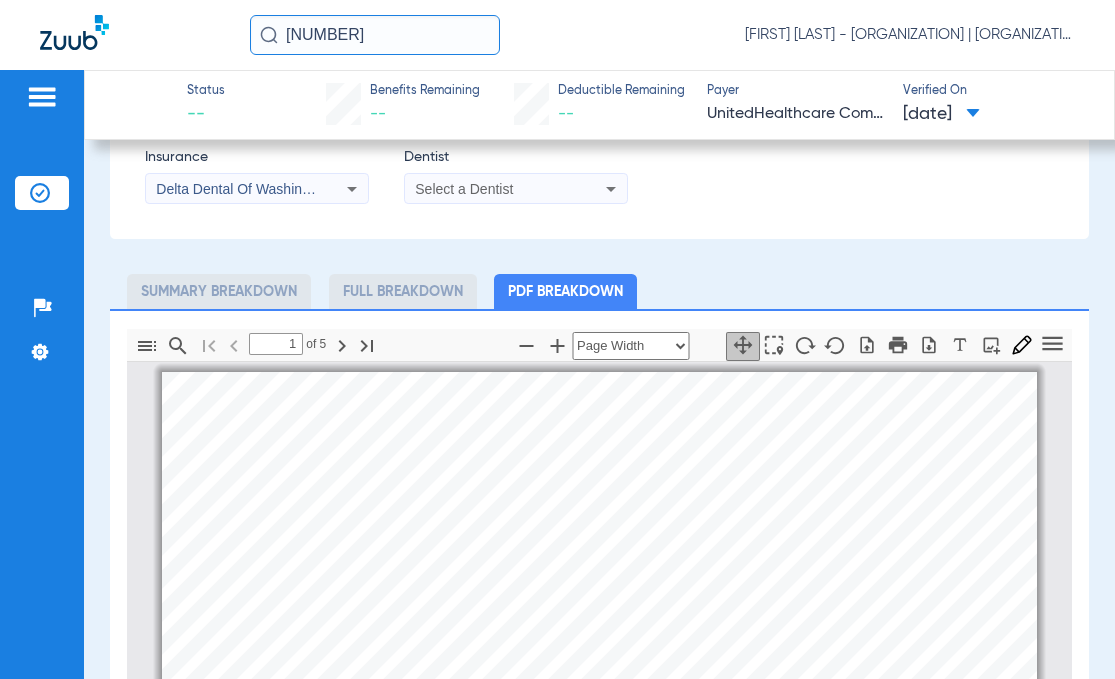 scroll, scrollTop: 10, scrollLeft: 0, axis: vertical 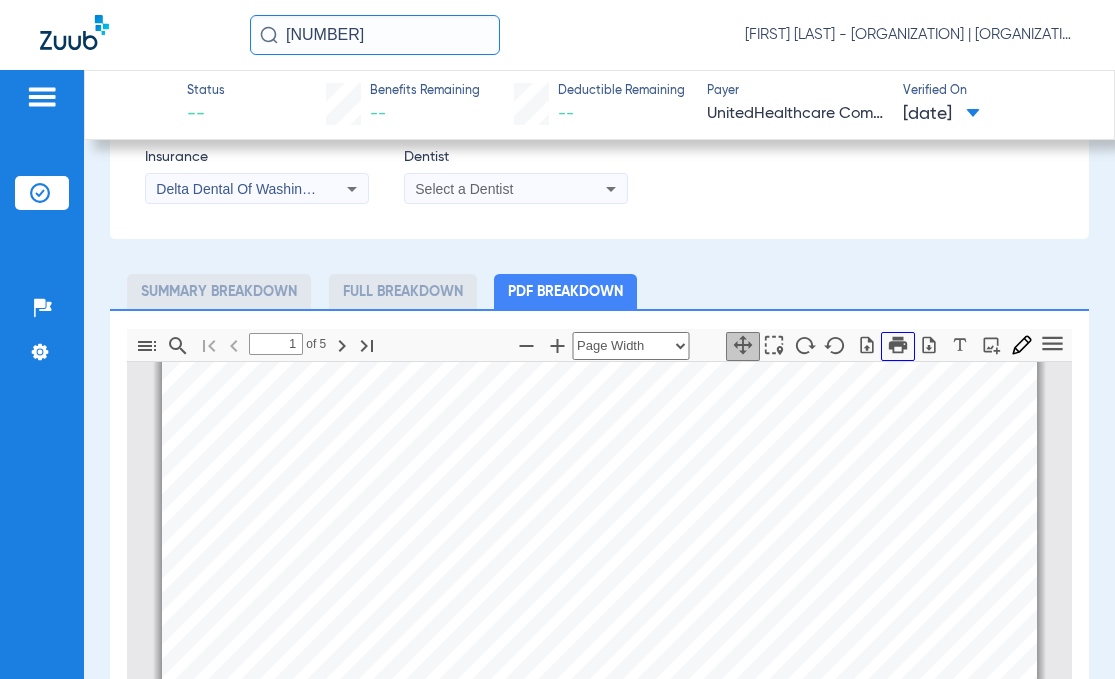 click 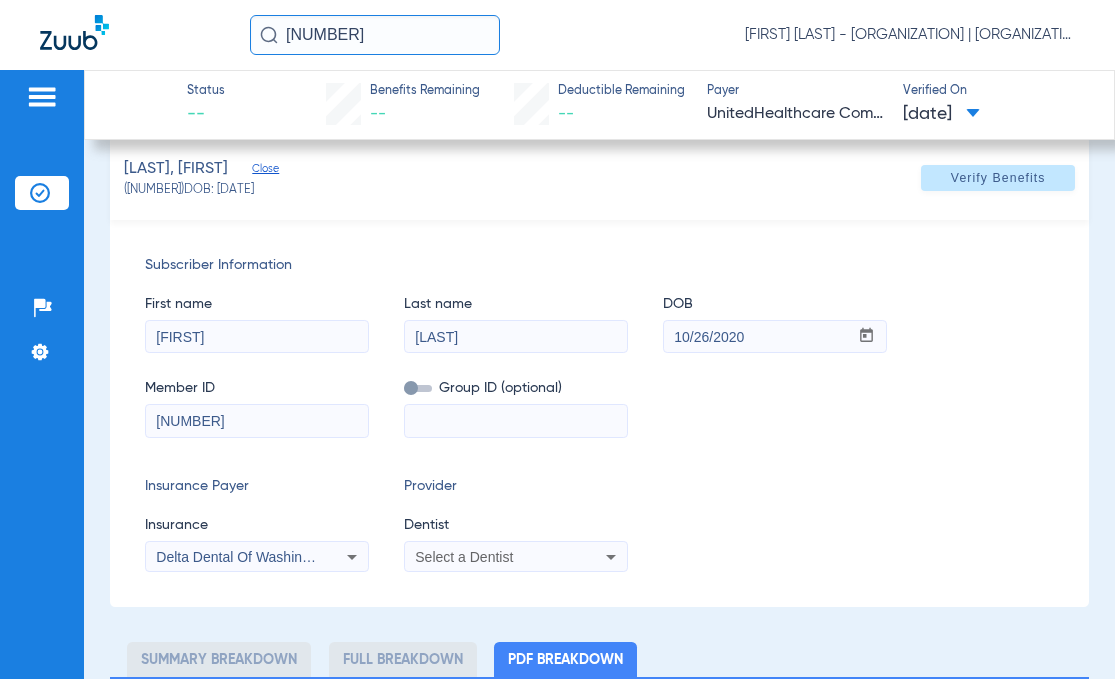 scroll, scrollTop: 200, scrollLeft: 0, axis: vertical 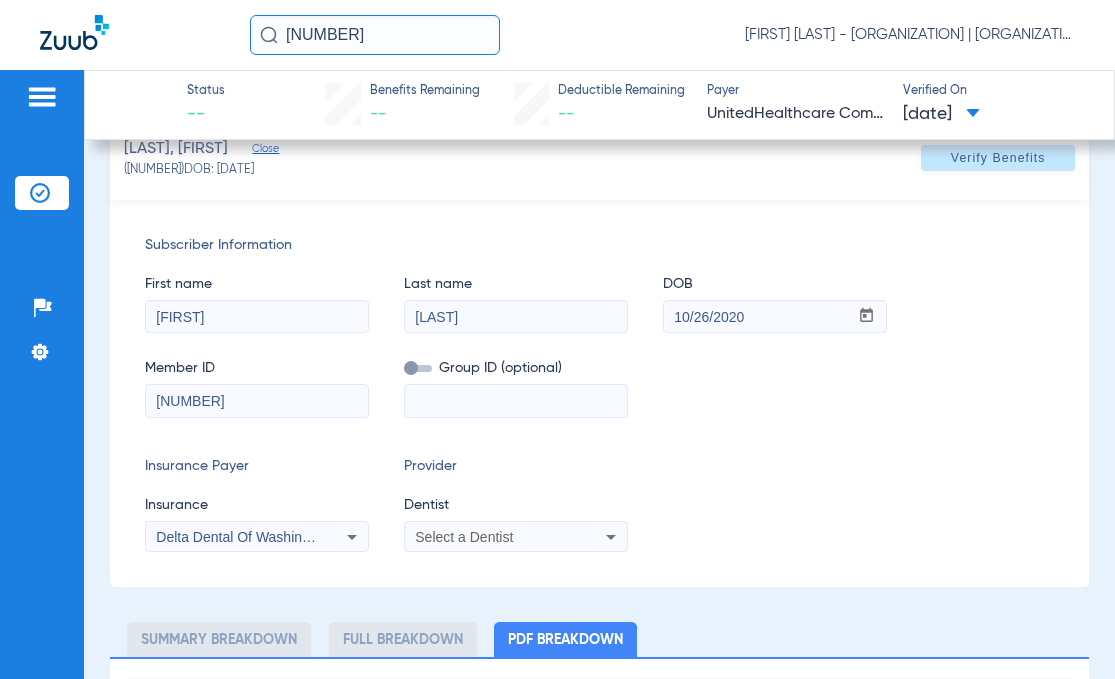 click on "Select a Dentist" at bounding box center [516, 537] 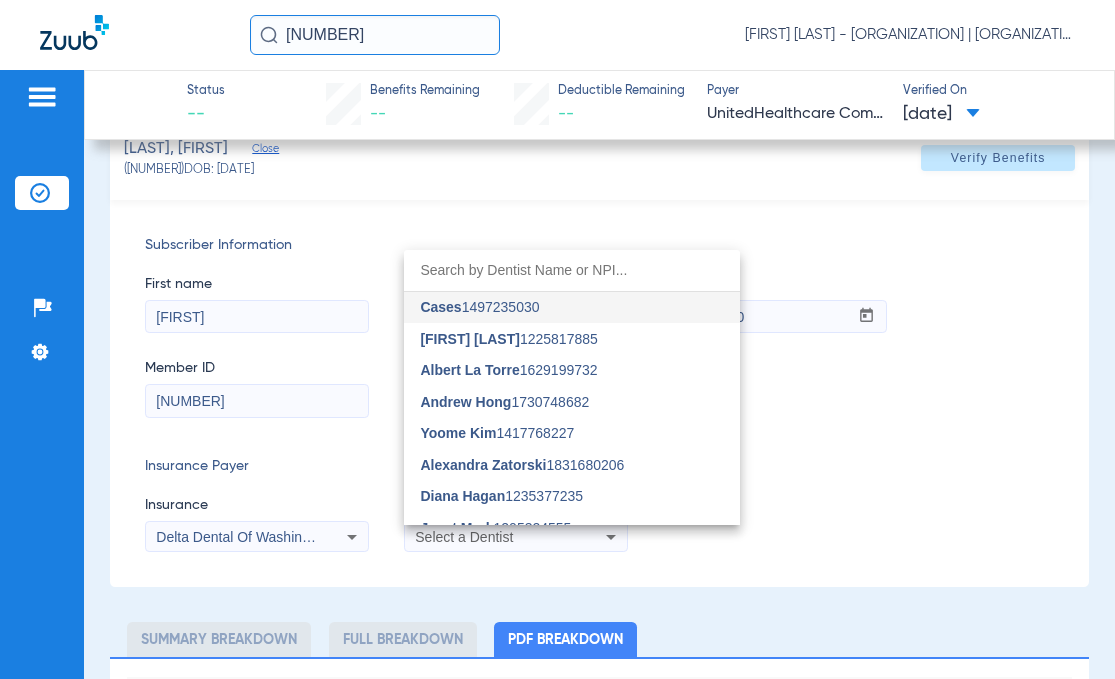 click at bounding box center [557, 339] 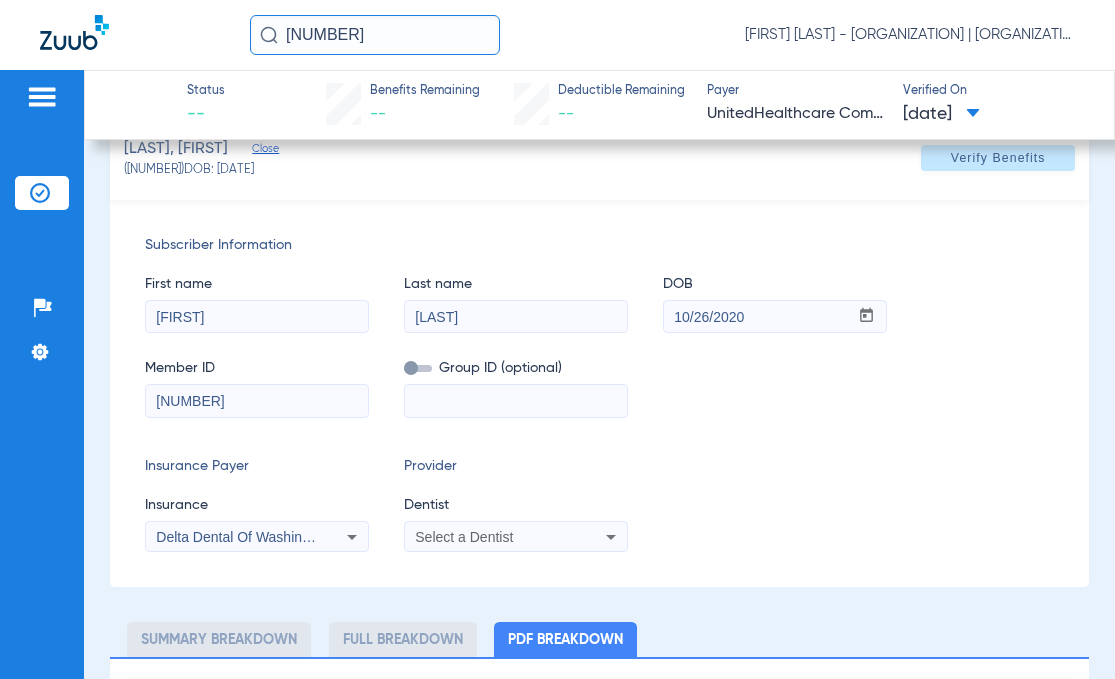 click on "Delta Dental Of Washington" at bounding box center [242, 537] 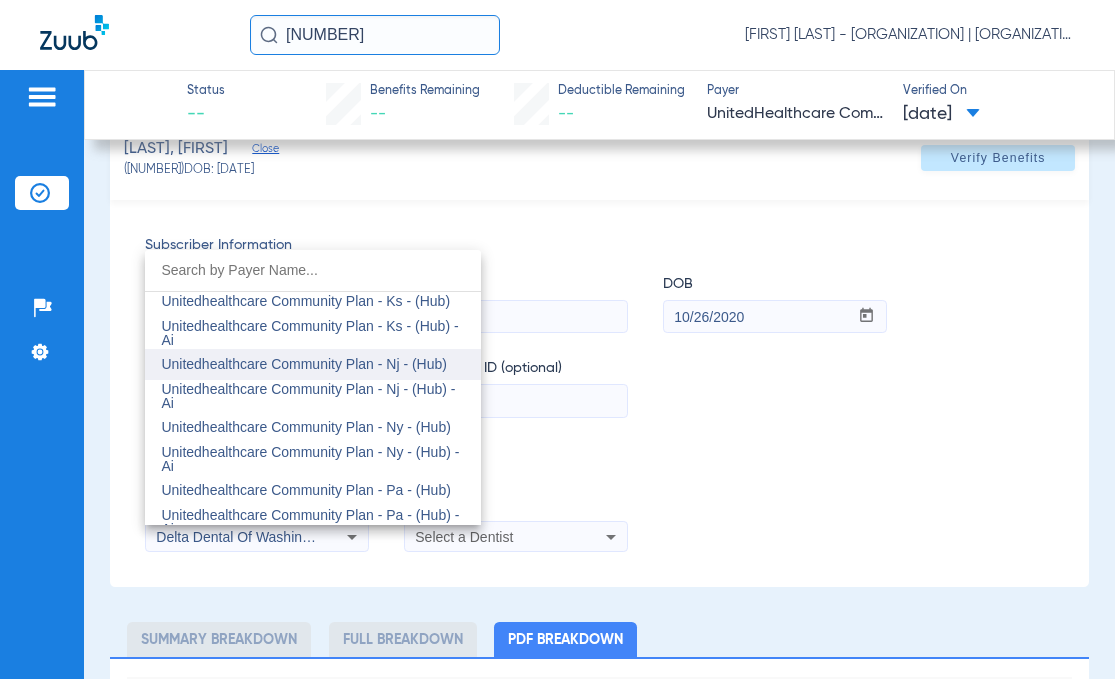 scroll, scrollTop: 12254, scrollLeft: 0, axis: vertical 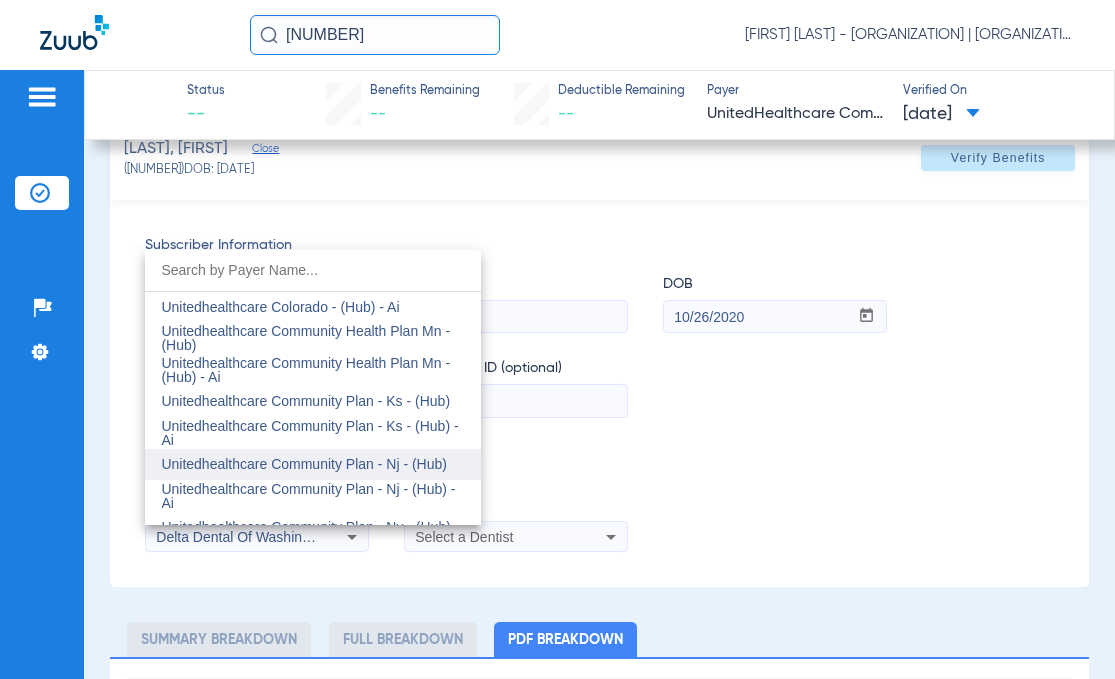 click on "Unitedhealthcare Community Plan - Nj - (Hub)" at bounding box center [304, 464] 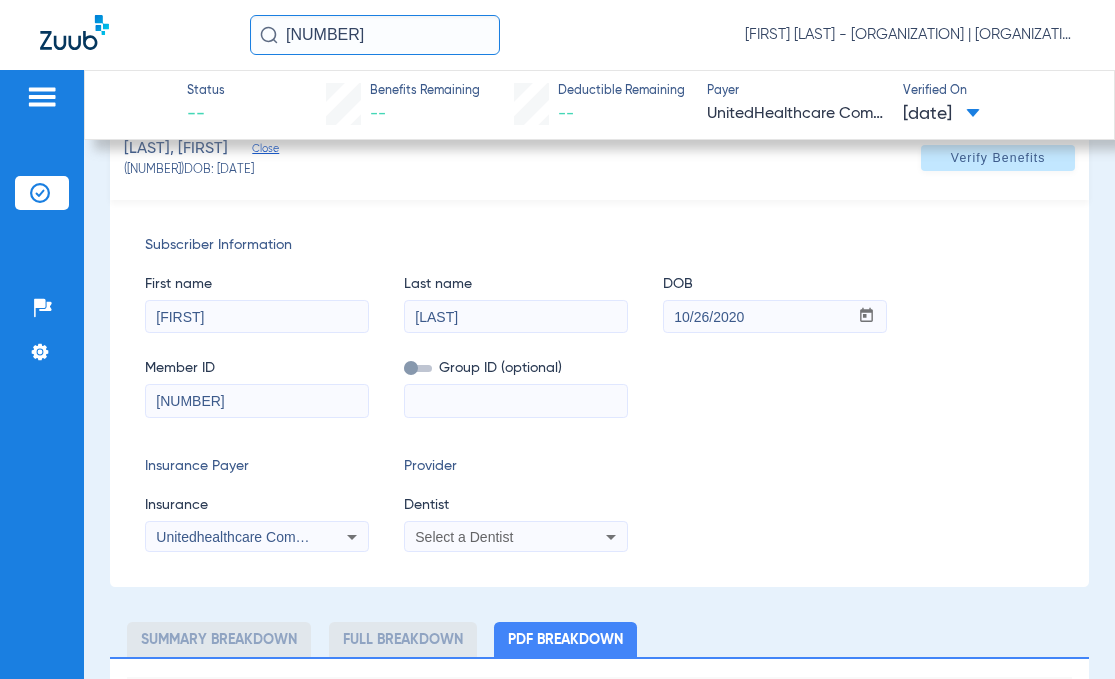 click on "Select a Dentist" at bounding box center (464, 537) 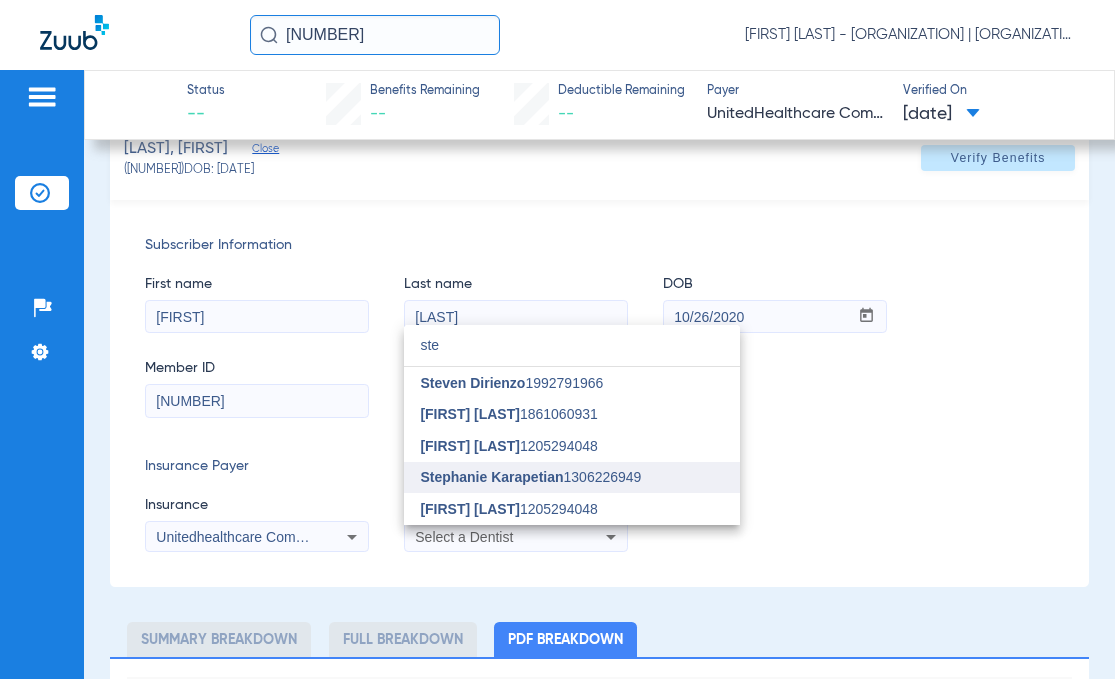 type on "ste" 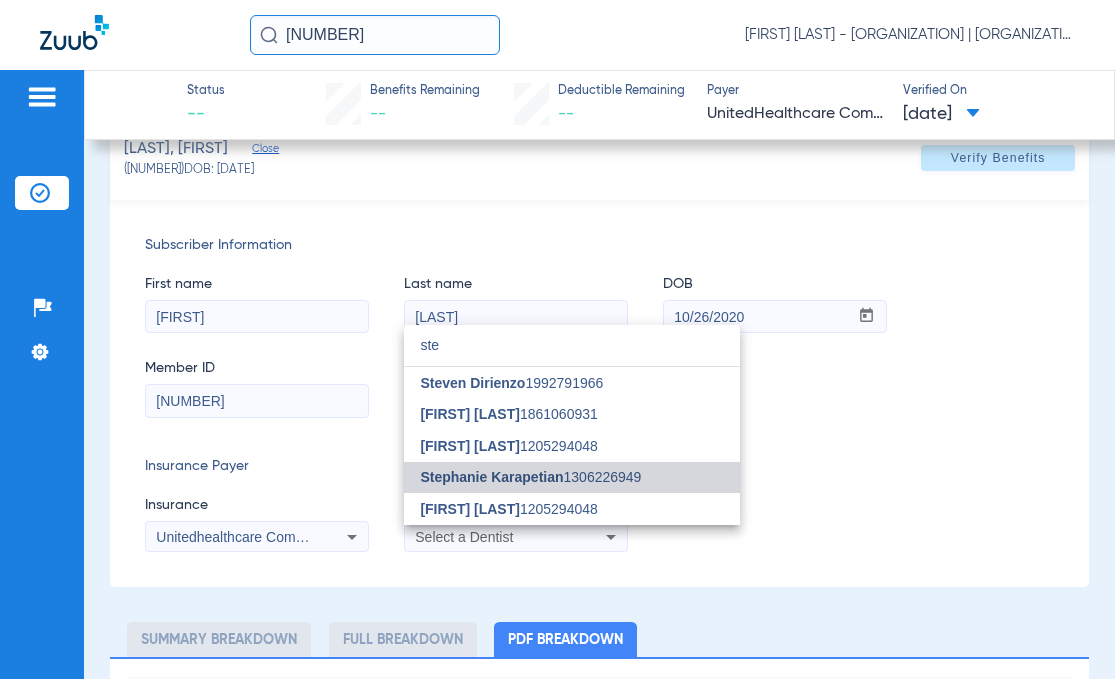 click on "Stephanie Karapetian" at bounding box center (491, 477) 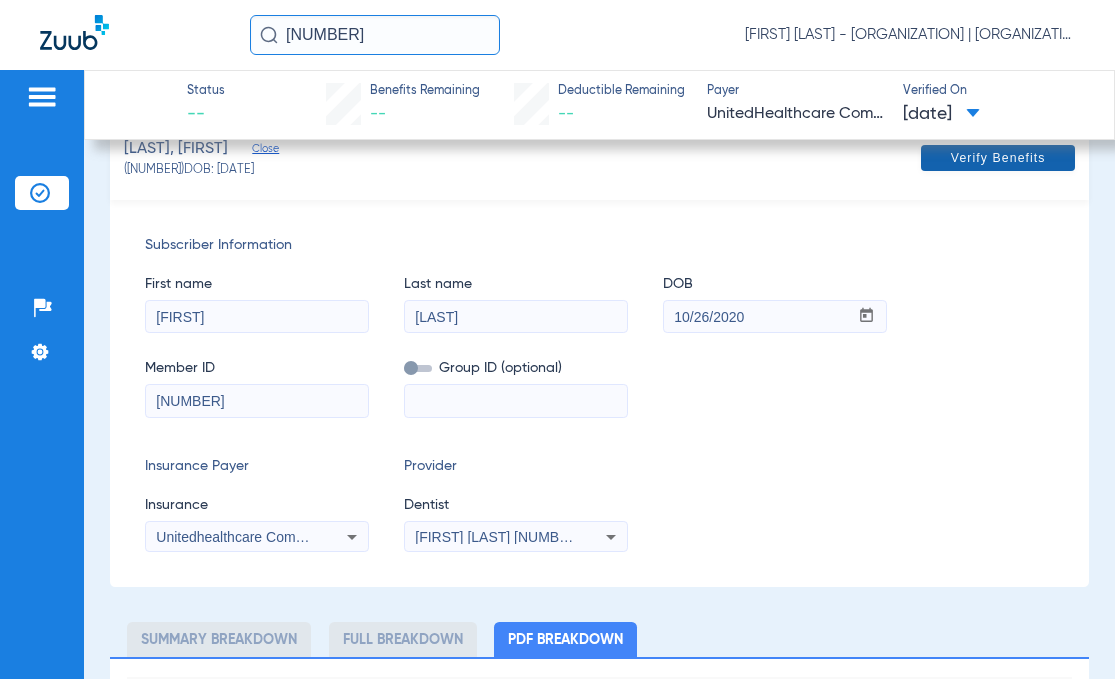 click 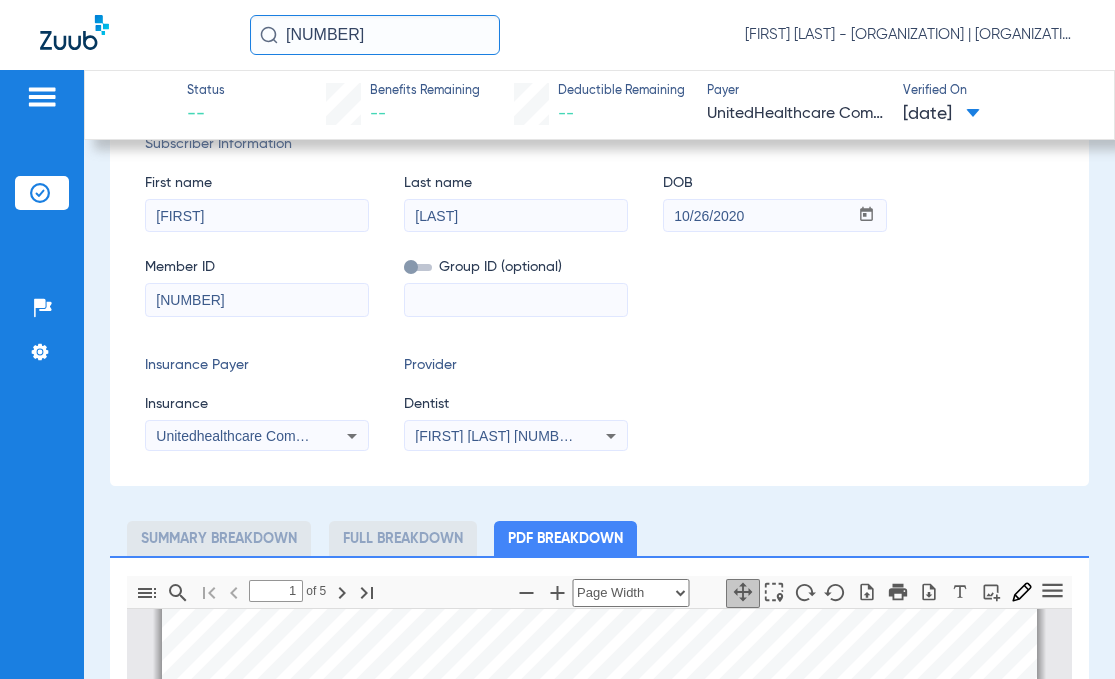scroll, scrollTop: 352, scrollLeft: 0, axis: vertical 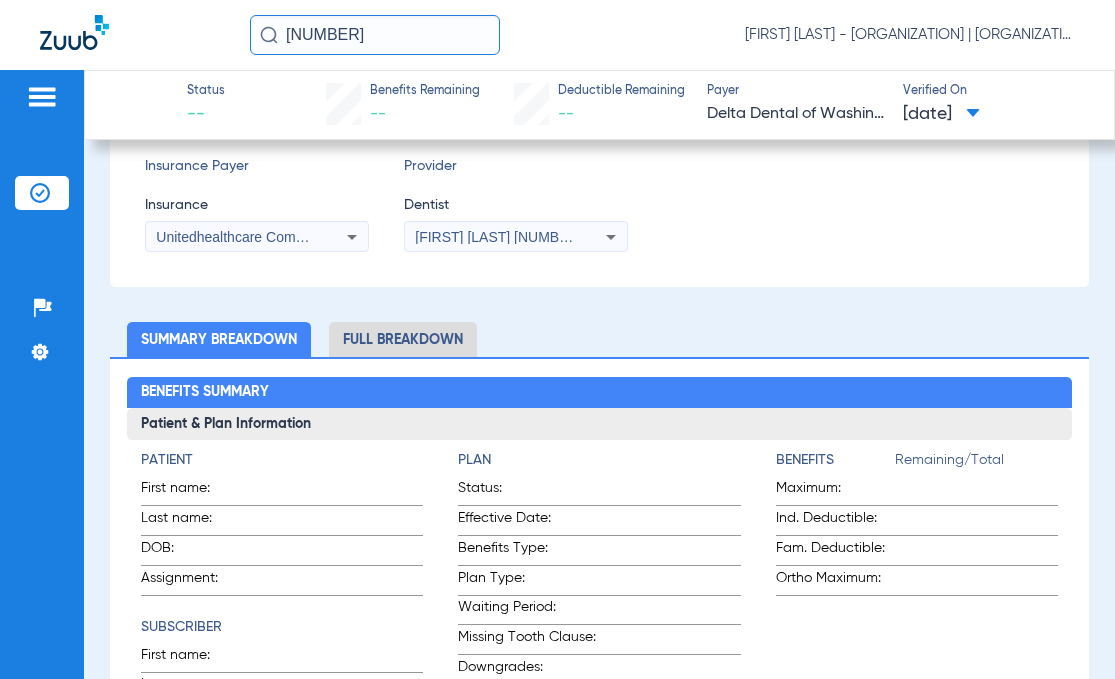 drag, startPoint x: 419, startPoint y: 320, endPoint x: 416, endPoint y: 339, distance: 19.235384 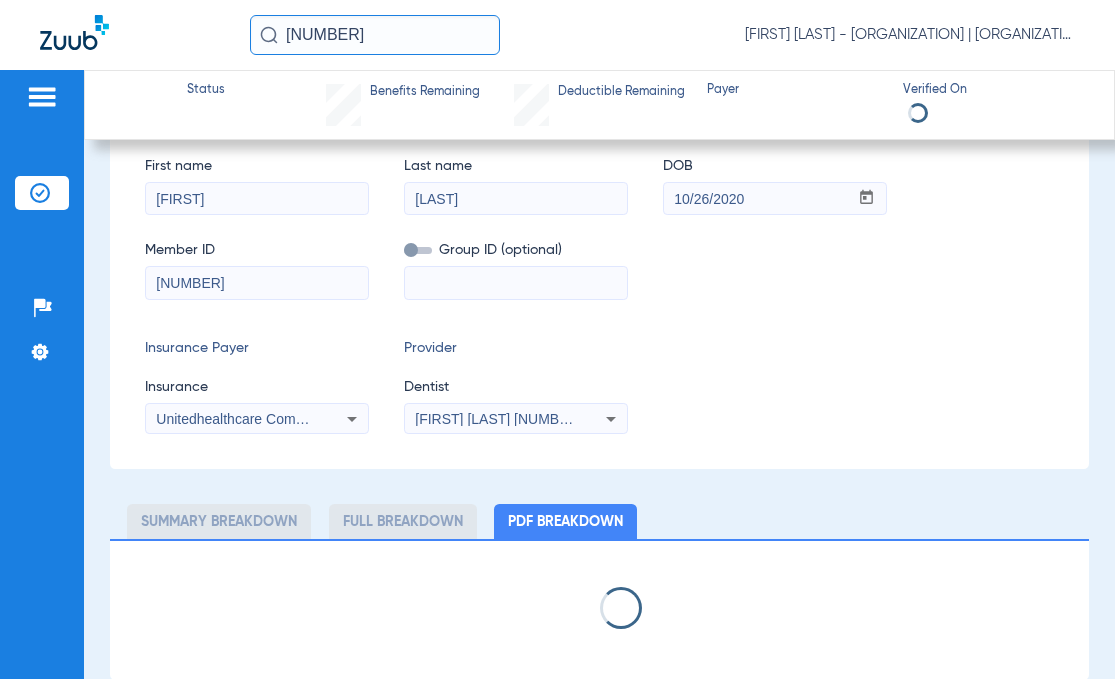 scroll, scrollTop: 500, scrollLeft: 0, axis: vertical 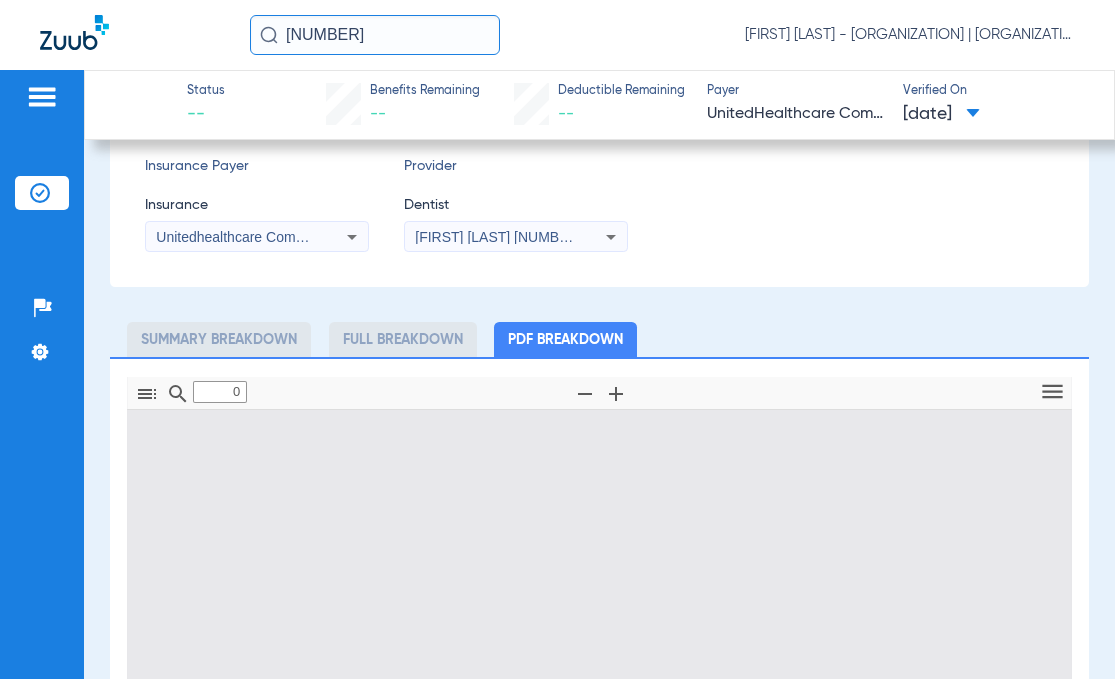 type on "1" 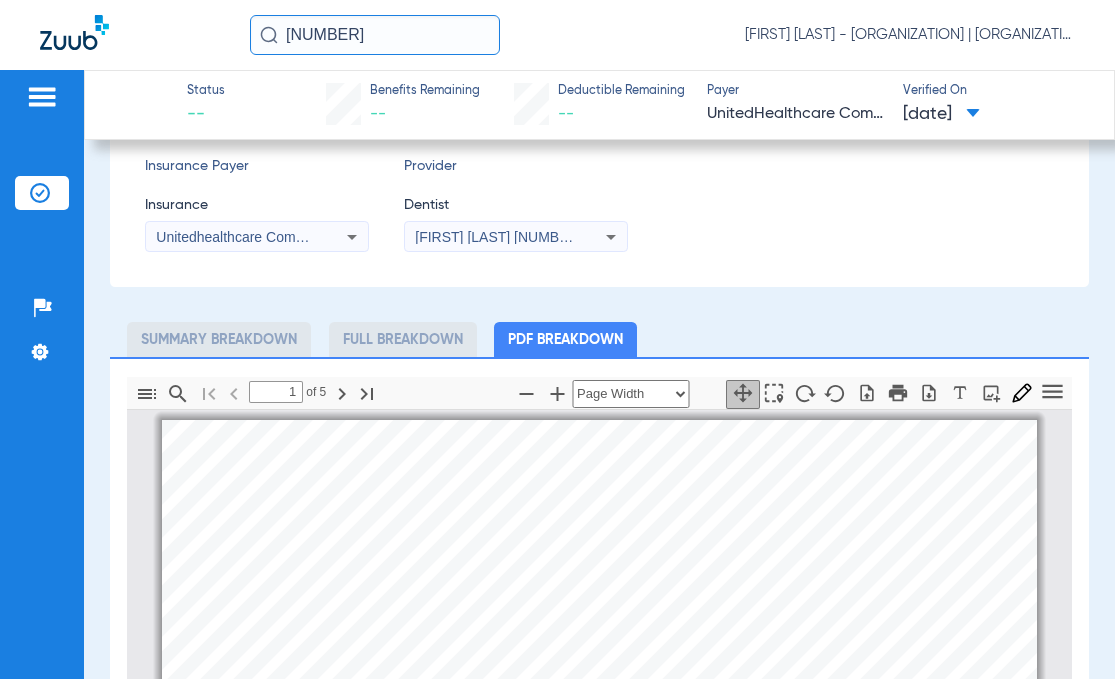scroll, scrollTop: 10, scrollLeft: 0, axis: vertical 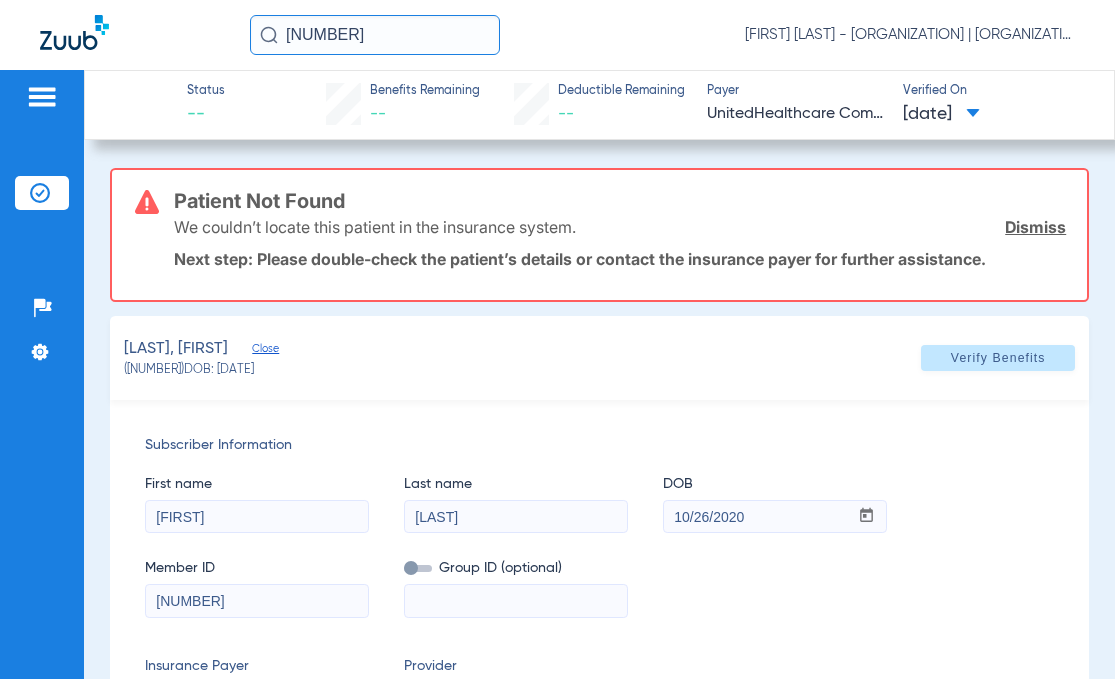 drag, startPoint x: 357, startPoint y: 27, endPoint x: 78, endPoint y: 24, distance: 279.01614 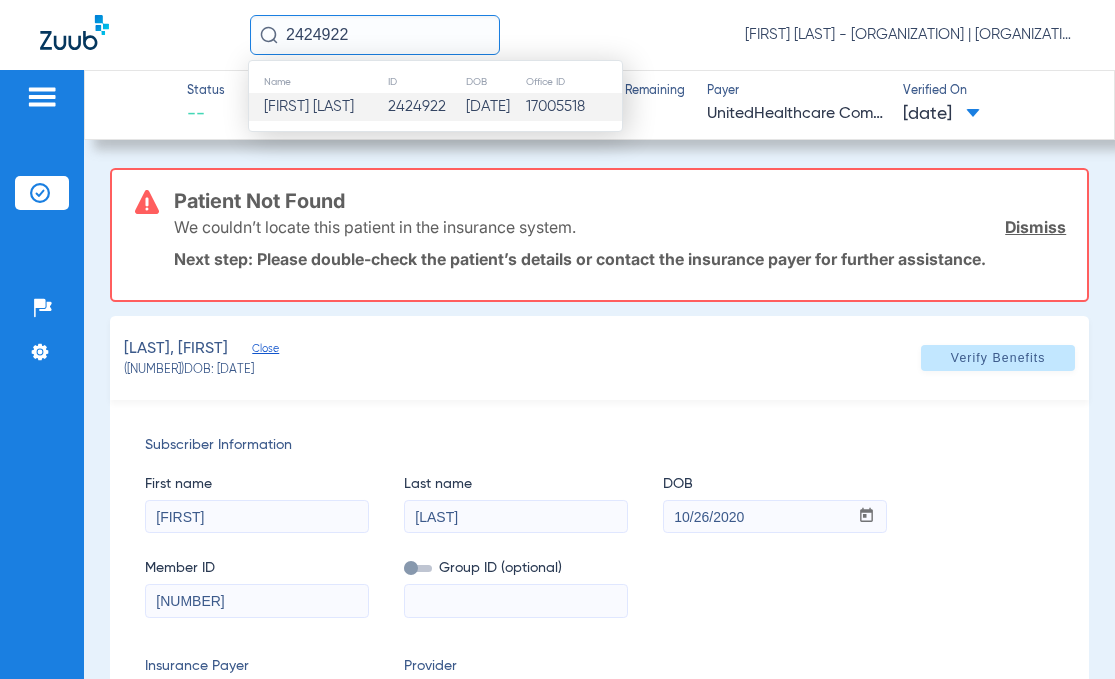 type on "2424922" 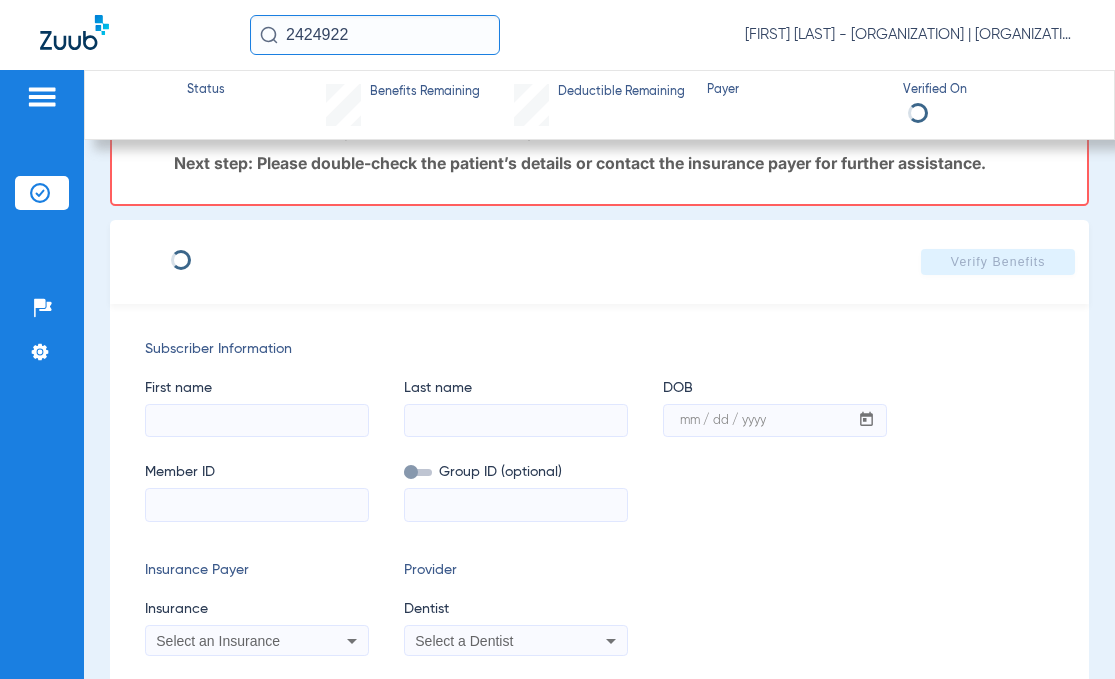 select on "page-width" 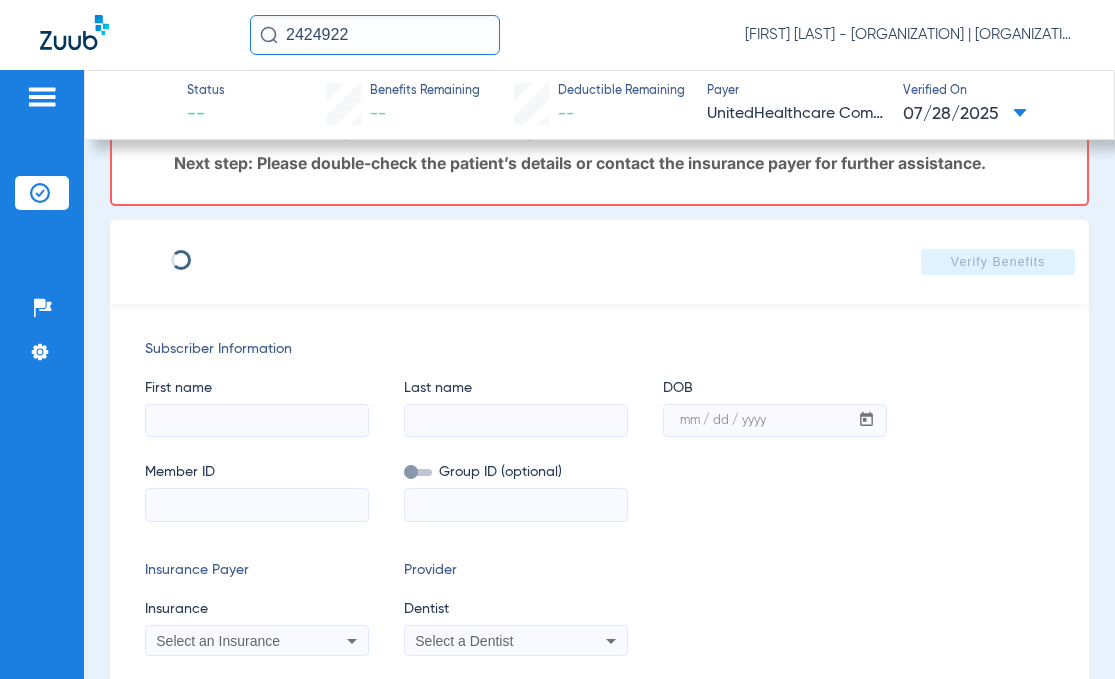 scroll, scrollTop: 200, scrollLeft: 0, axis: vertical 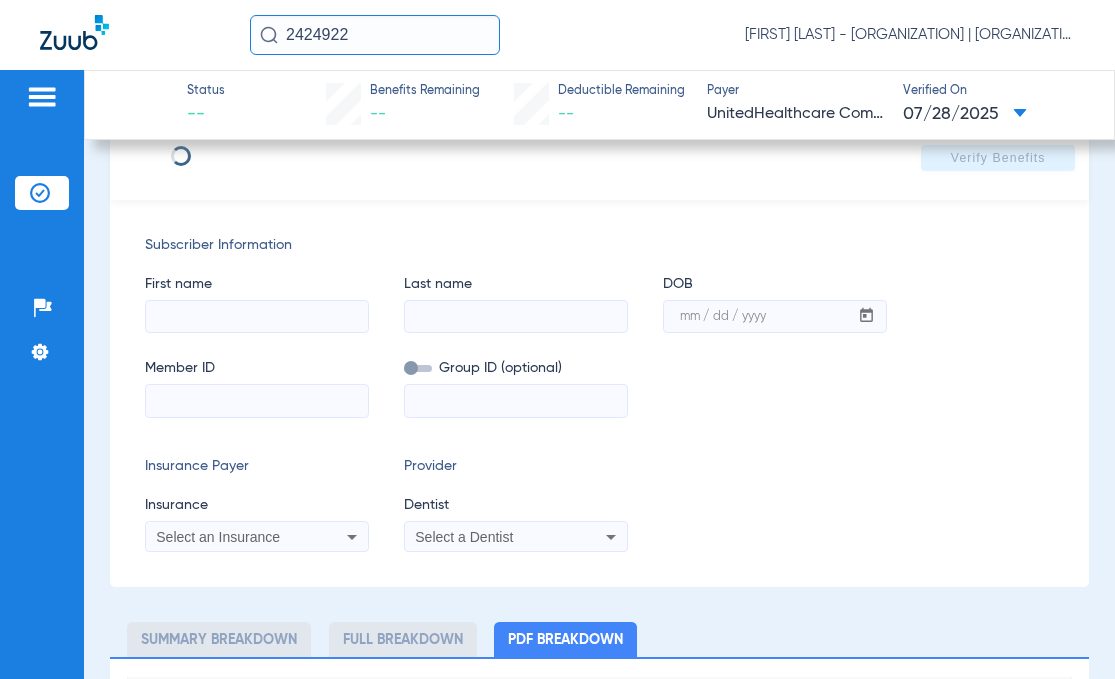 type on "ANDREA" 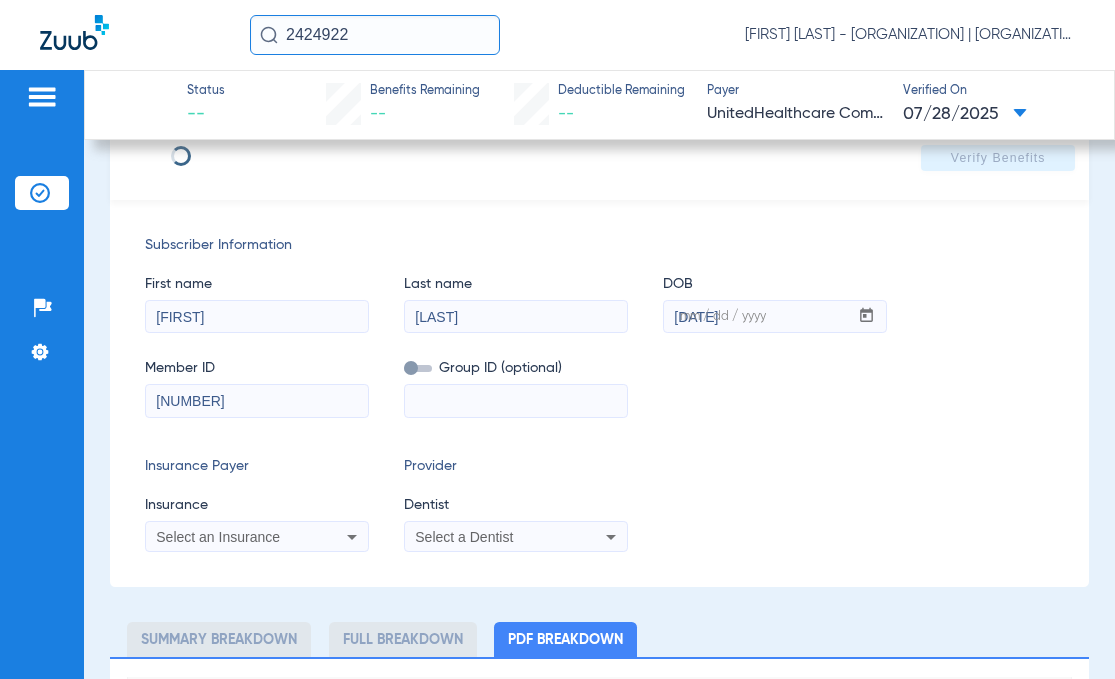 type on "1" 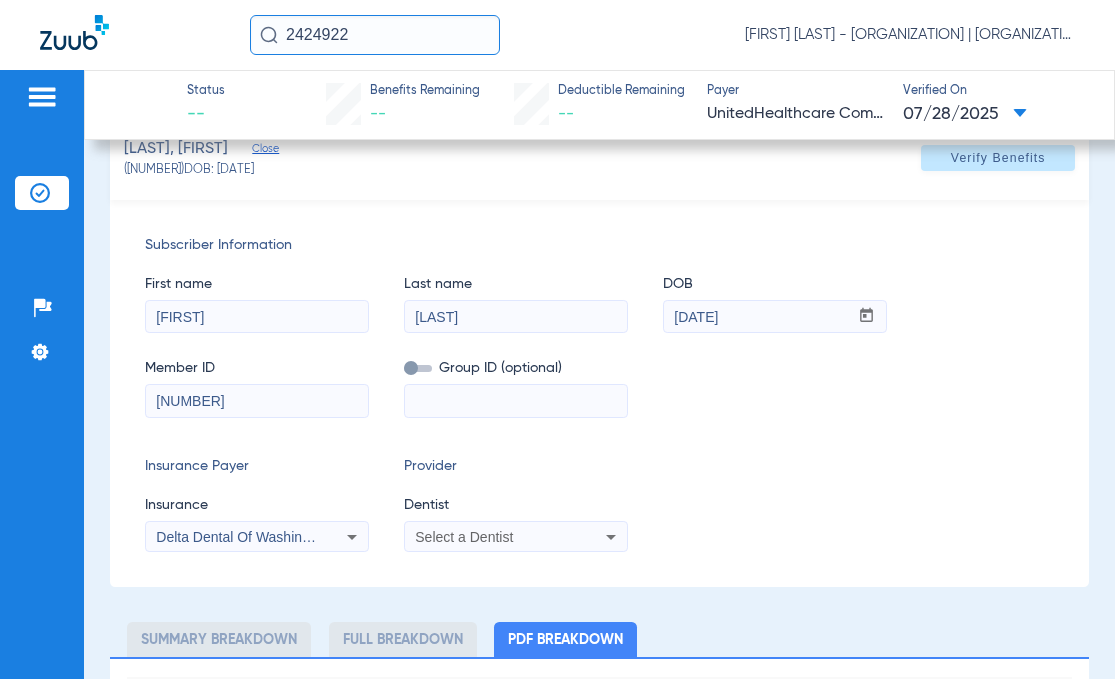 click on "Delta Dental Of Washington" at bounding box center (257, 537) 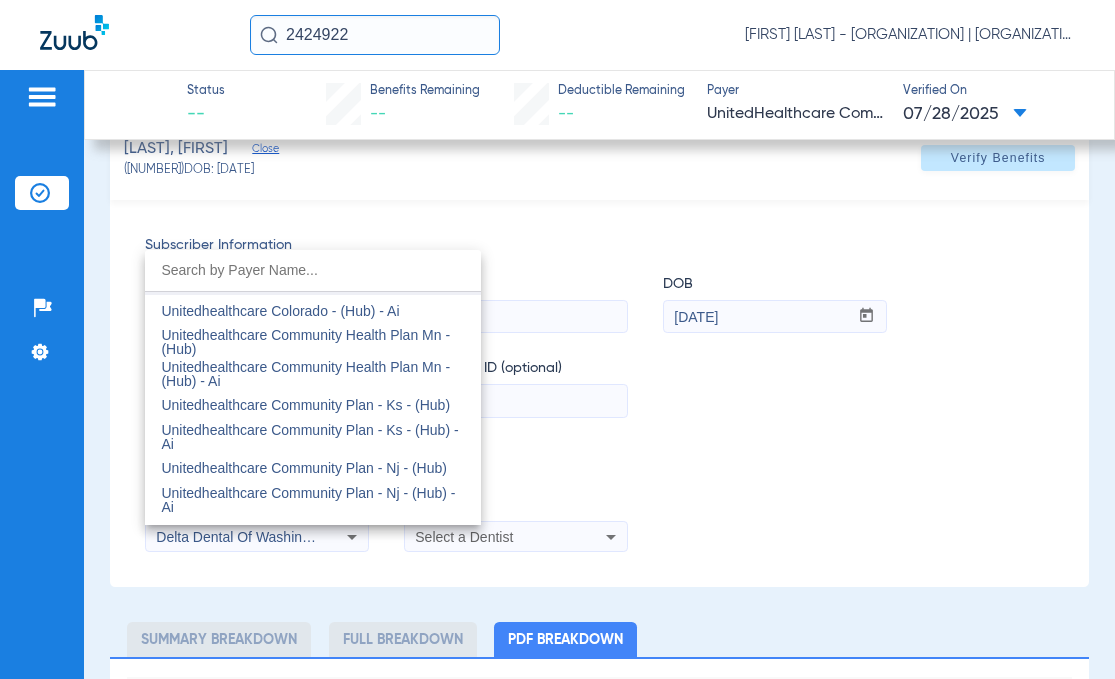 scroll, scrollTop: 12254, scrollLeft: 0, axis: vertical 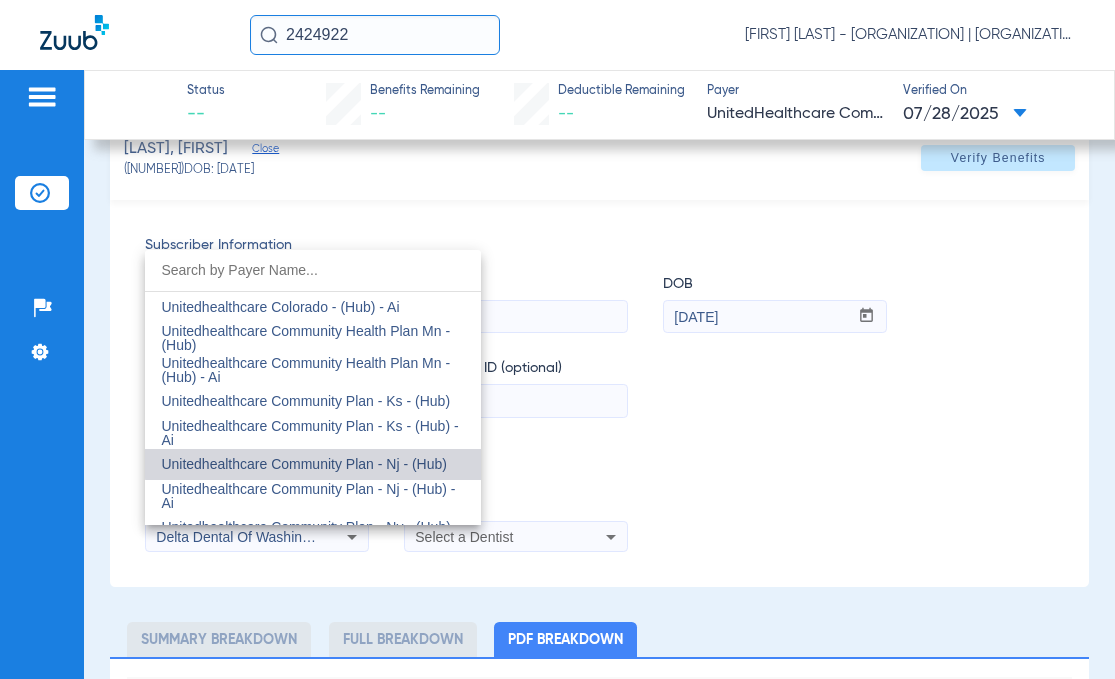click on "Unitedhealthcare Community Plan - Nj - (Hub)" at bounding box center (304, 464) 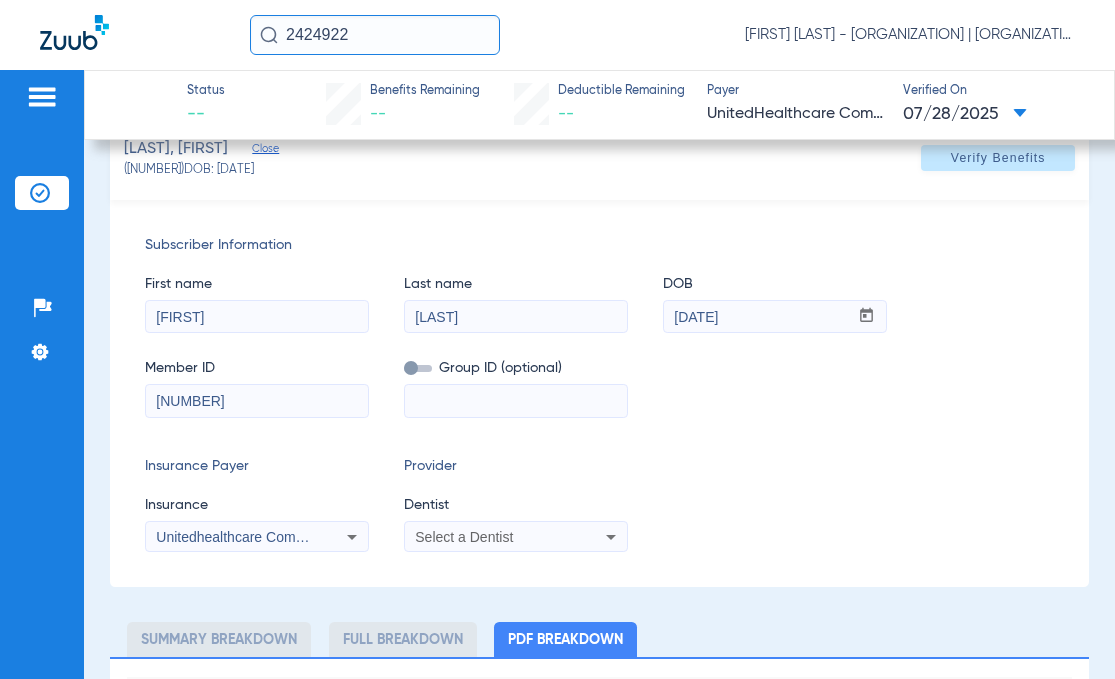 click on "Select a Dentist" at bounding box center [495, 537] 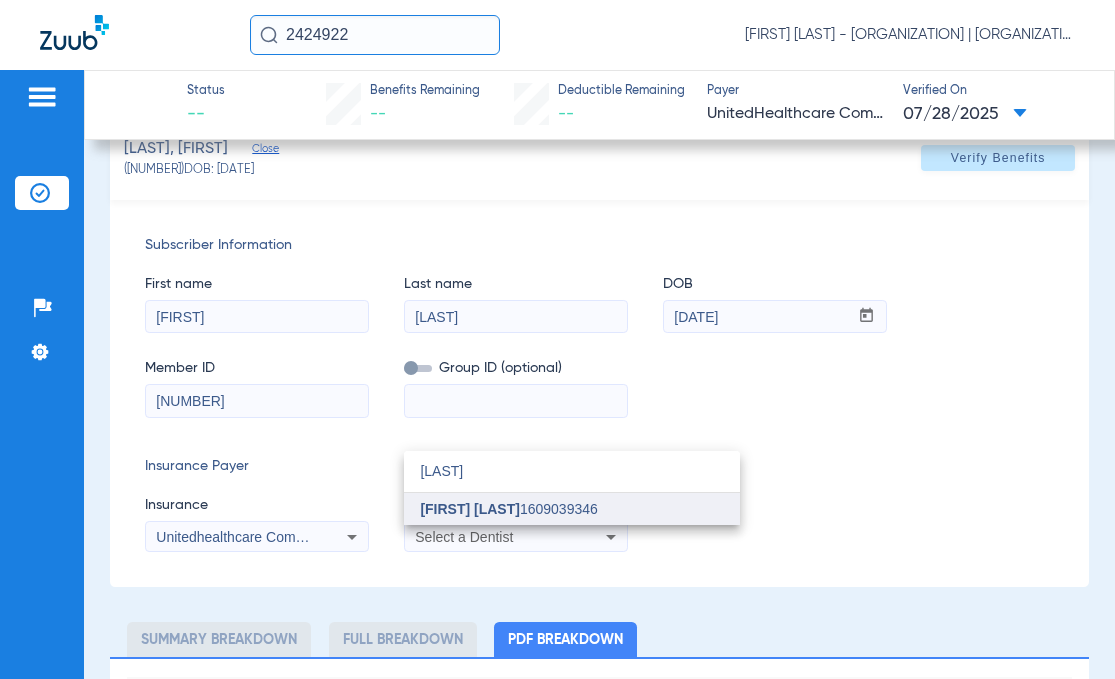 type on "SUH" 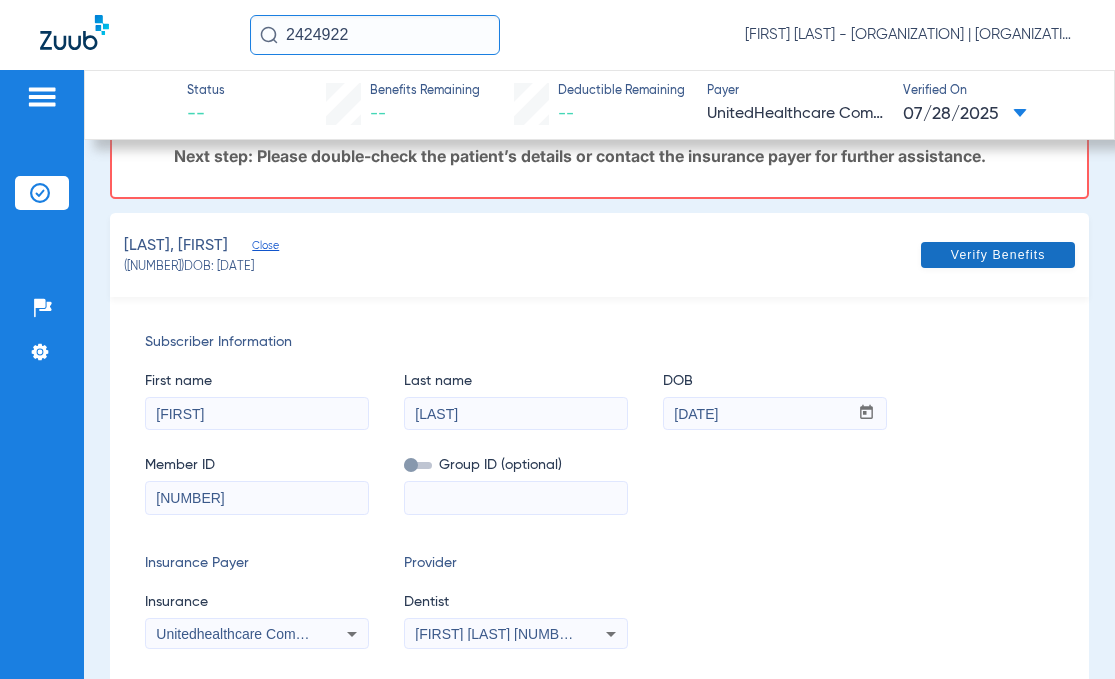 scroll, scrollTop: 100, scrollLeft: 0, axis: vertical 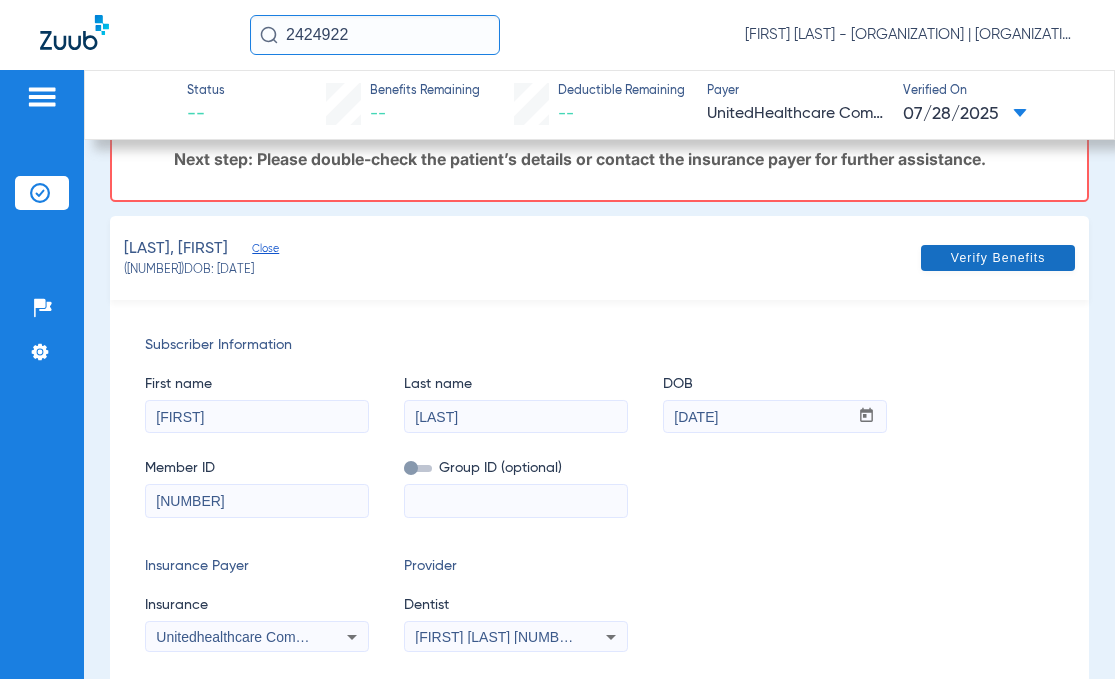 click on "Verify Benefits" 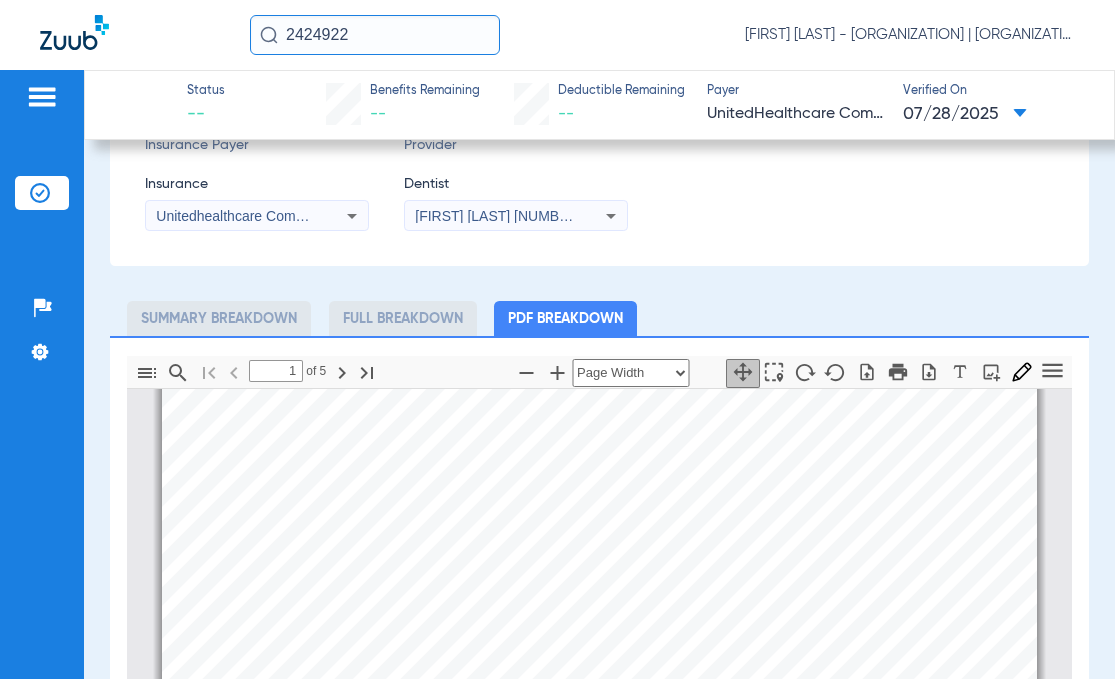scroll, scrollTop: 400, scrollLeft: 0, axis: vertical 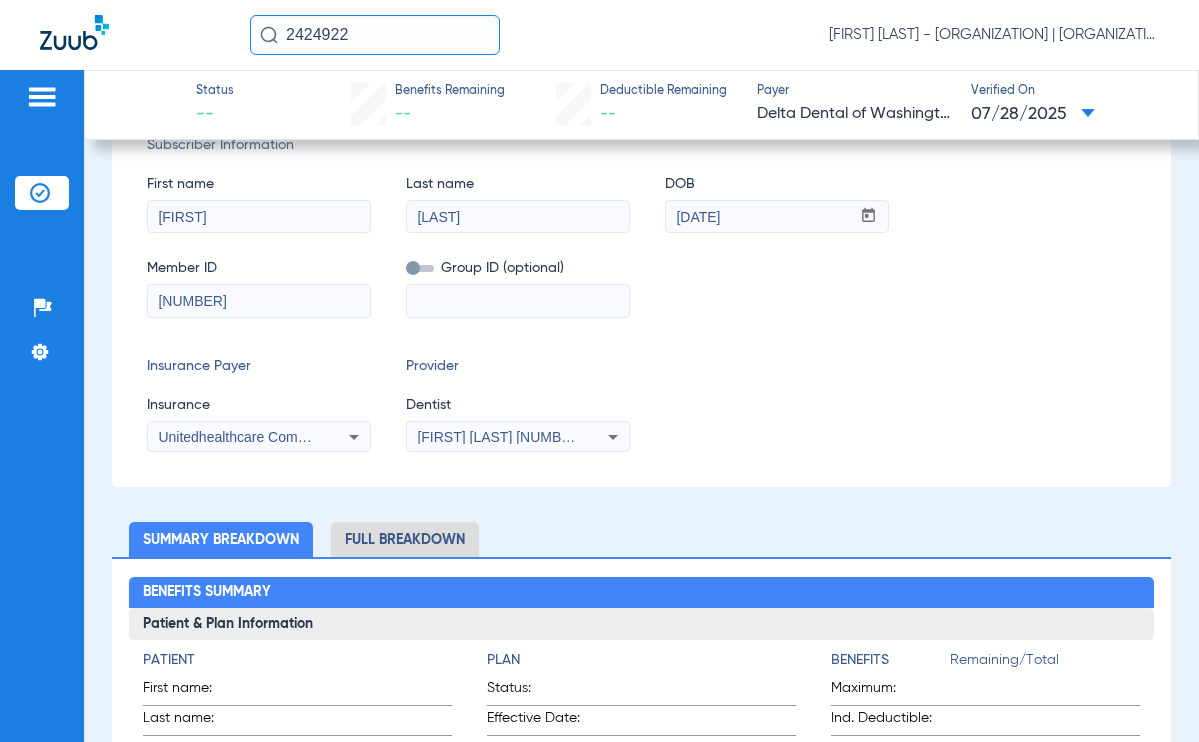drag, startPoint x: 470, startPoint y: 524, endPoint x: 461, endPoint y: 529, distance: 10.29563 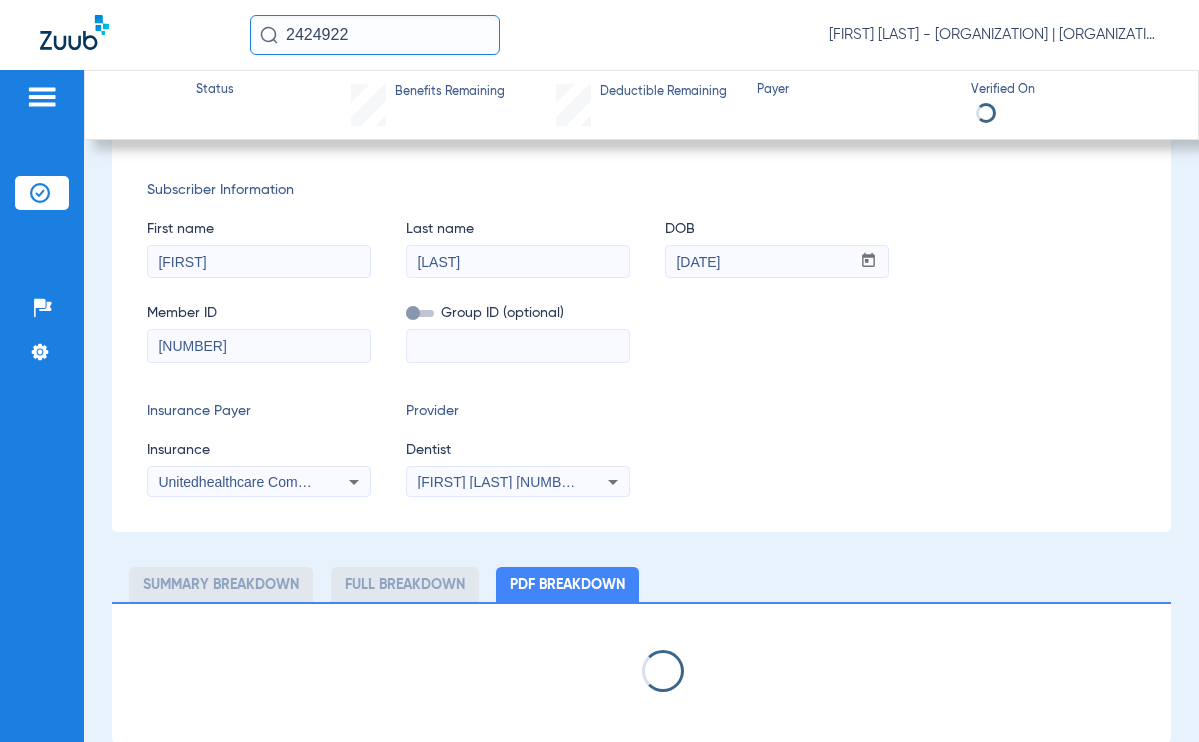 select on "page-width" 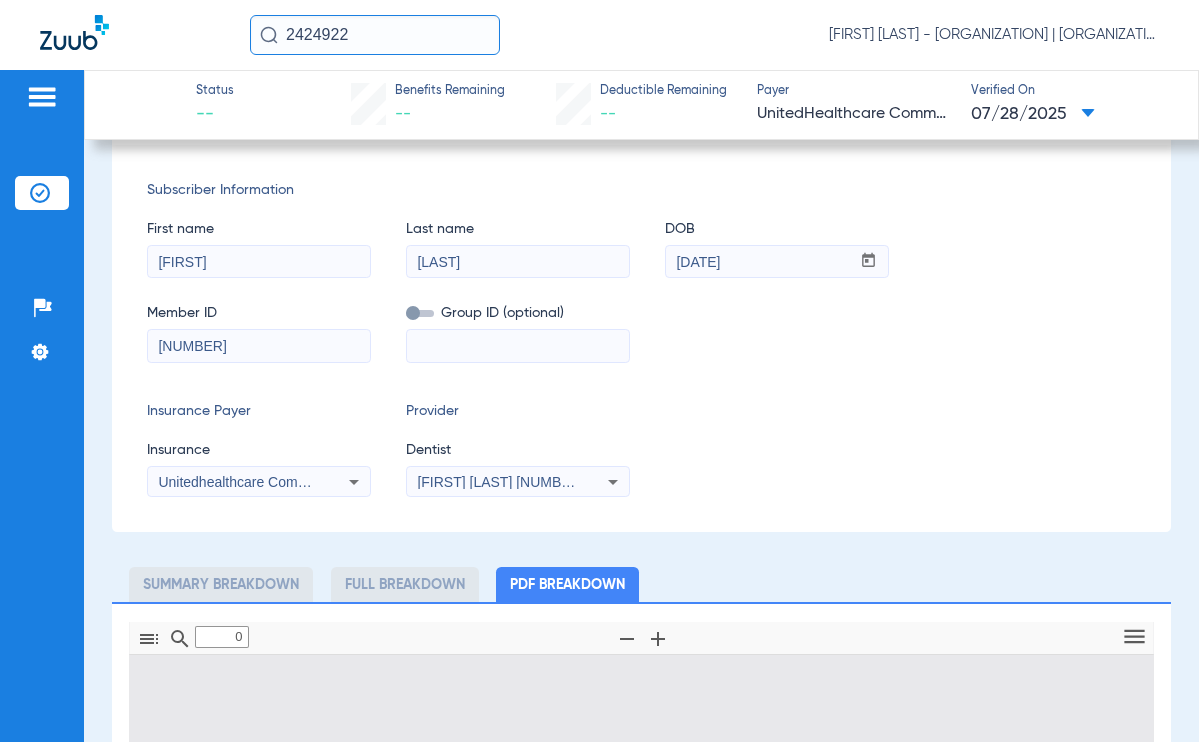 scroll, scrollTop: 300, scrollLeft: 0, axis: vertical 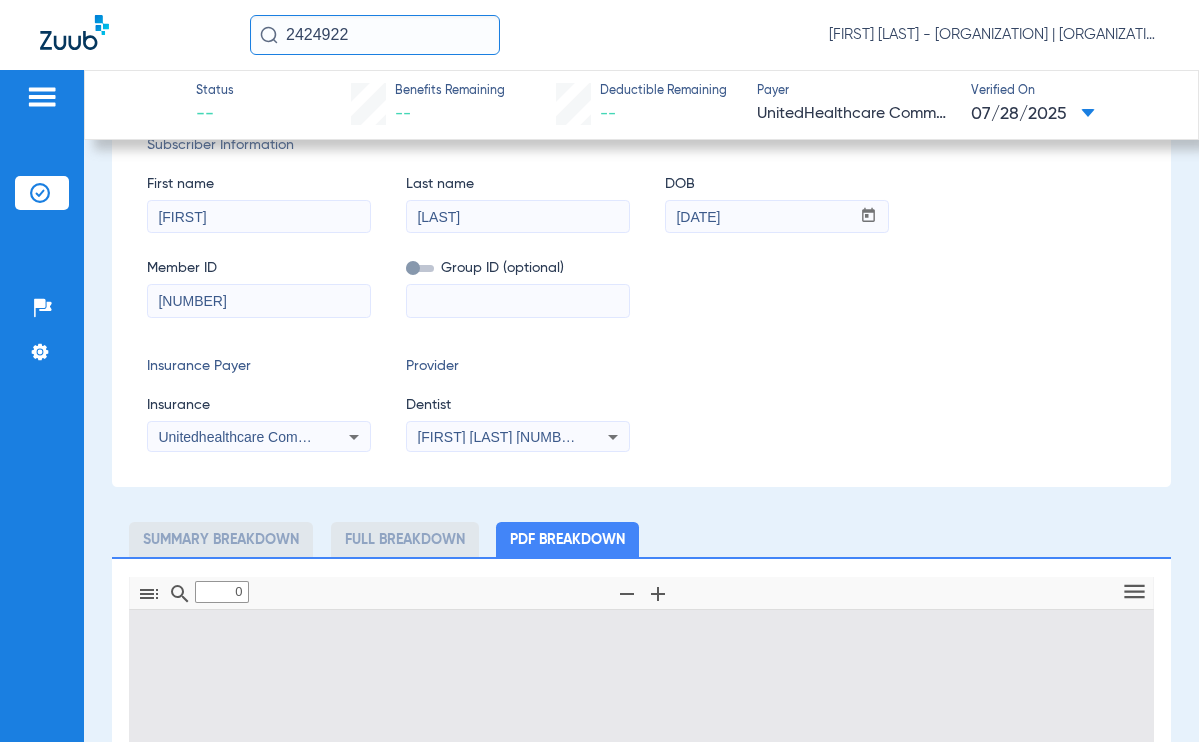 type on "1" 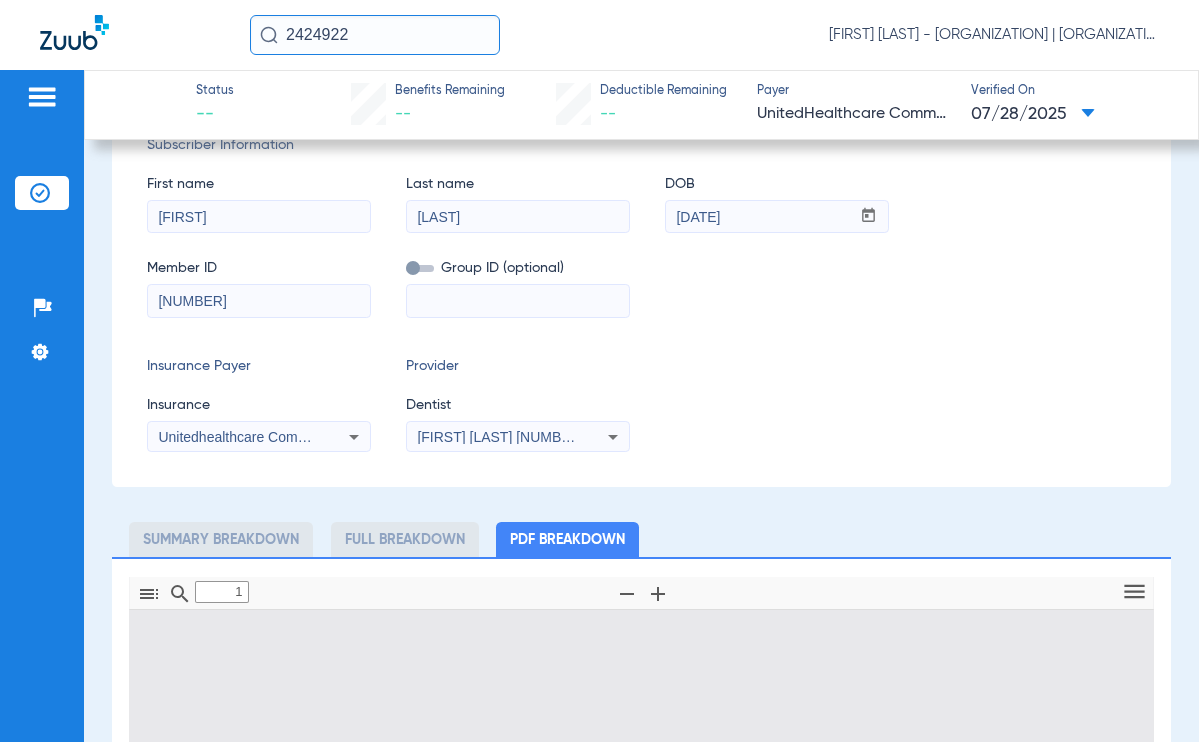 scroll, scrollTop: 10, scrollLeft: 0, axis: vertical 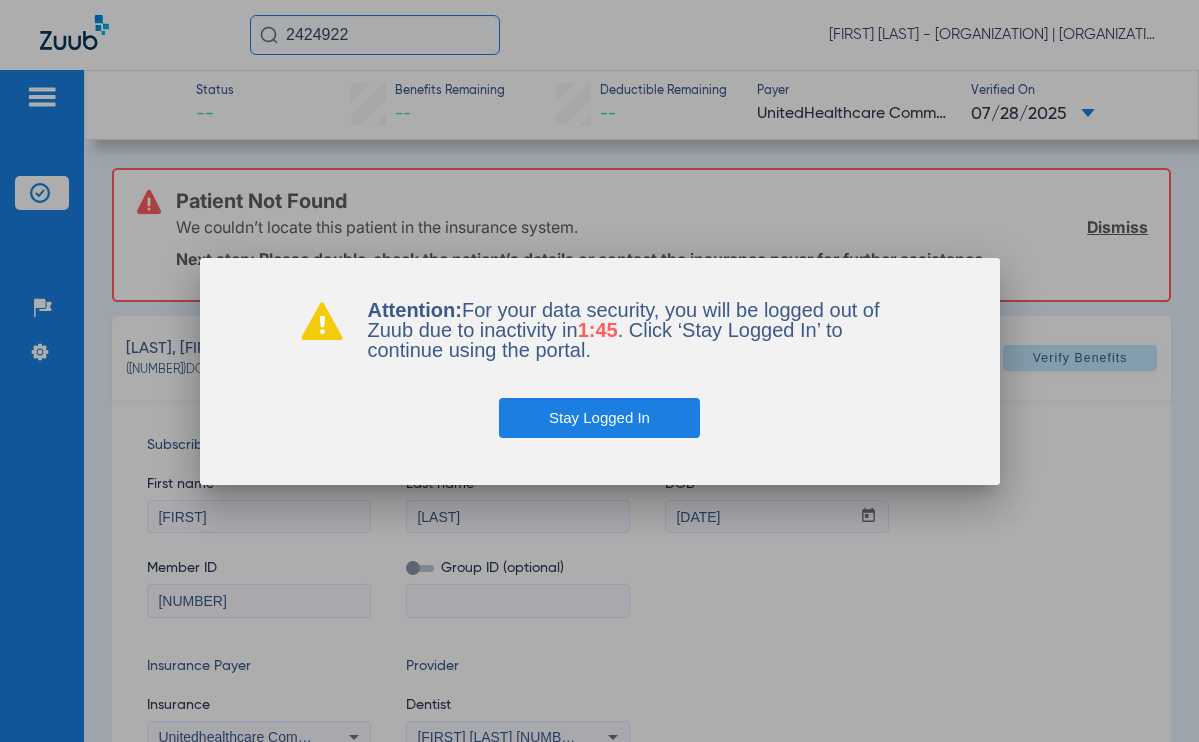 drag, startPoint x: 616, startPoint y: 410, endPoint x: 130, endPoint y: 263, distance: 507.74503 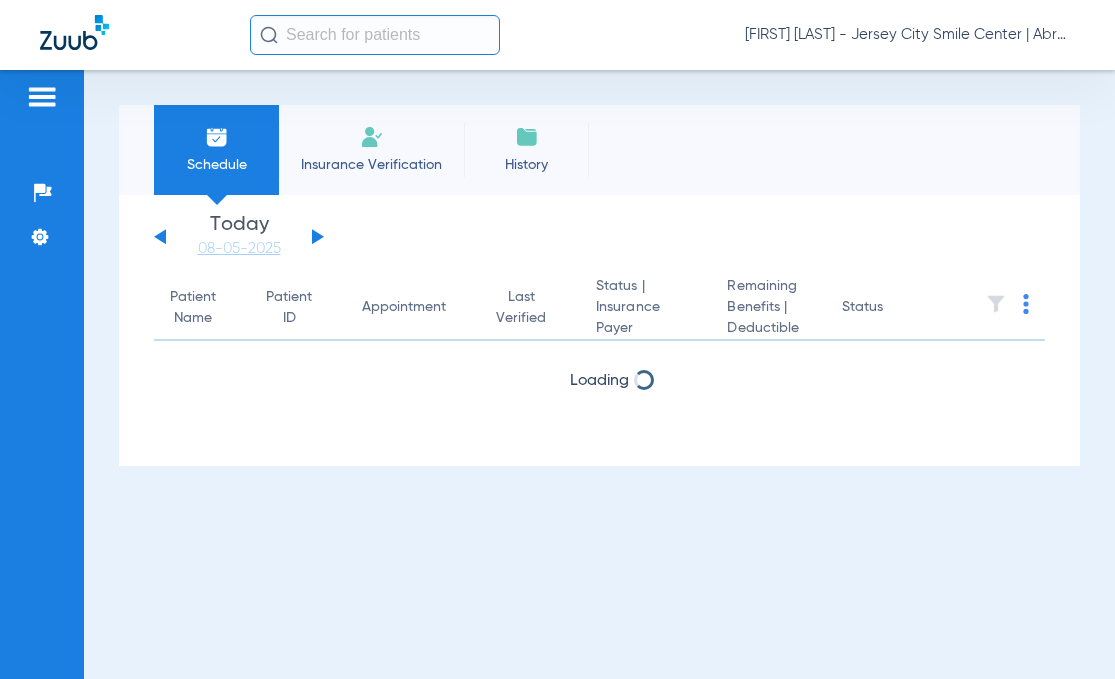 scroll, scrollTop: 0, scrollLeft: 0, axis: both 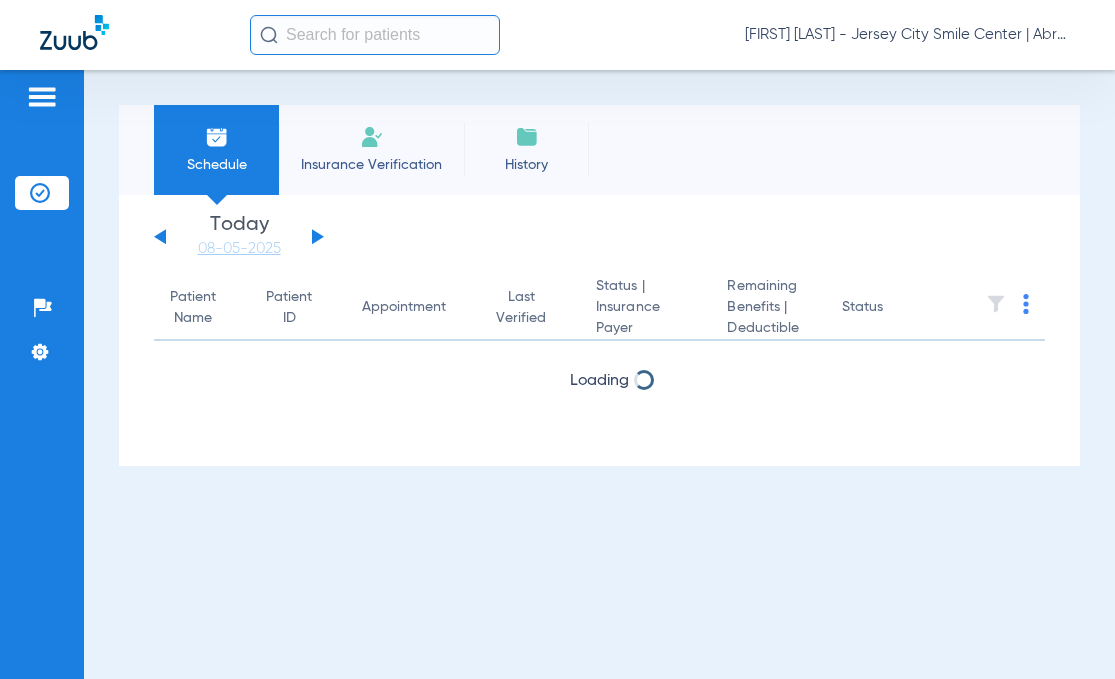 click 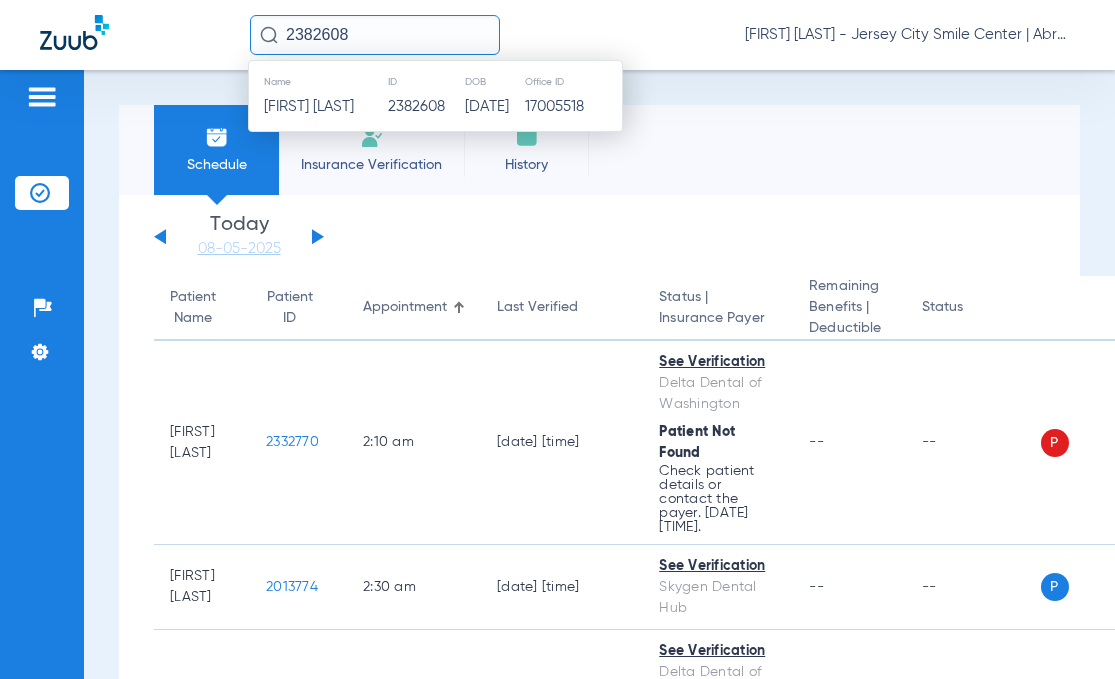 type on "2382608" 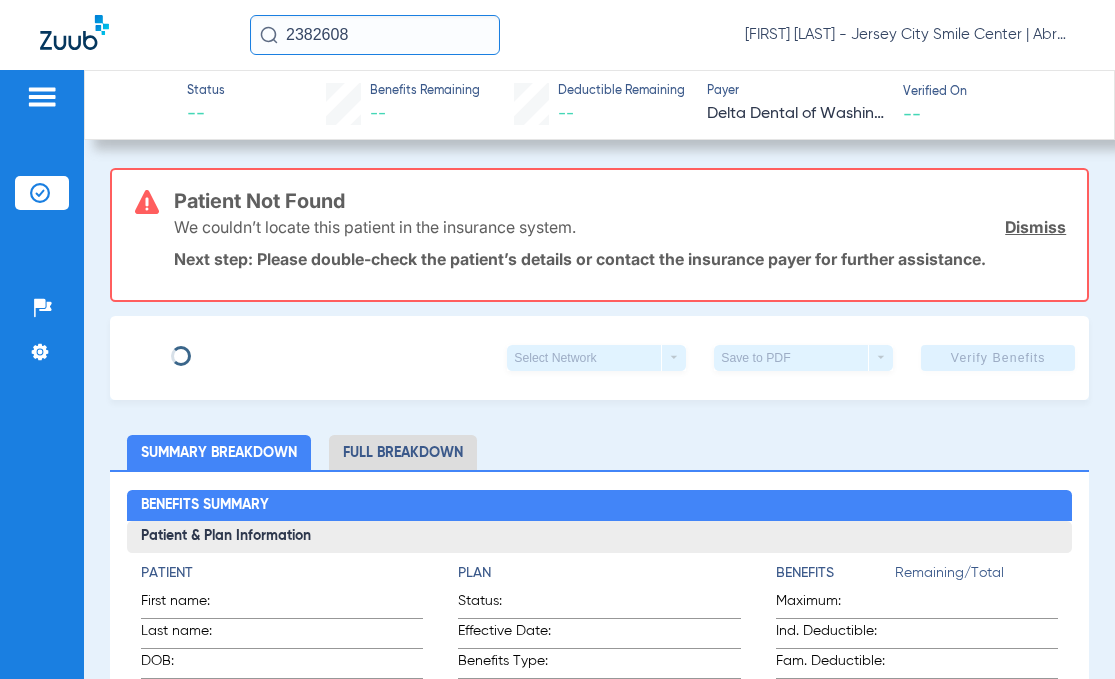 type on "EMORY" 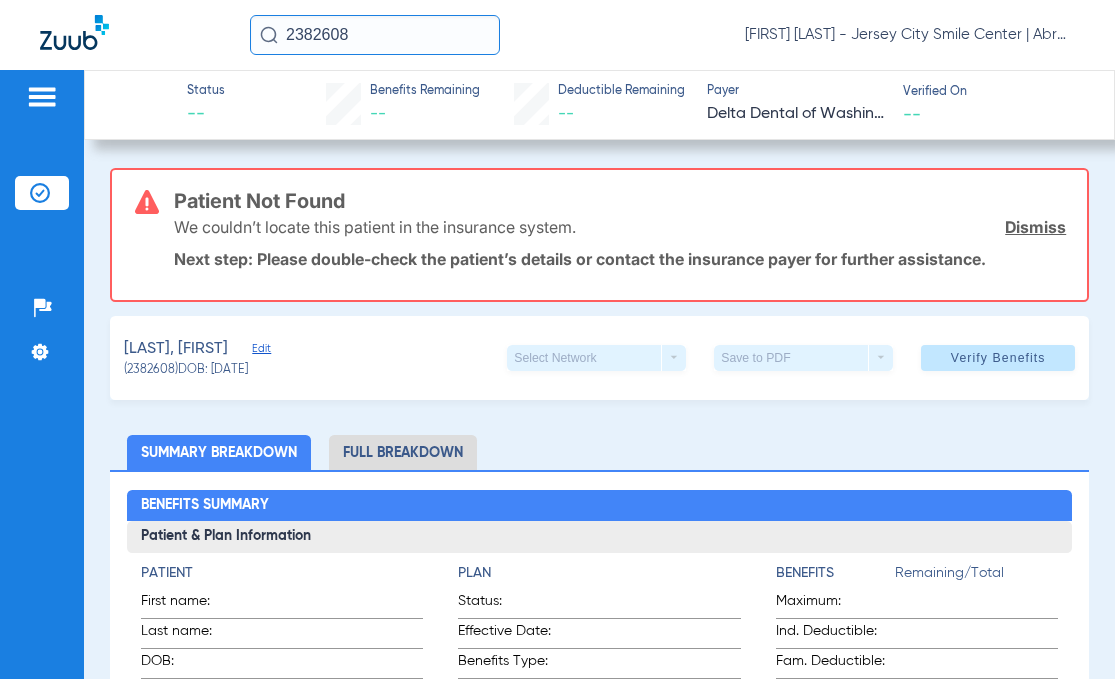 click on "Edit" 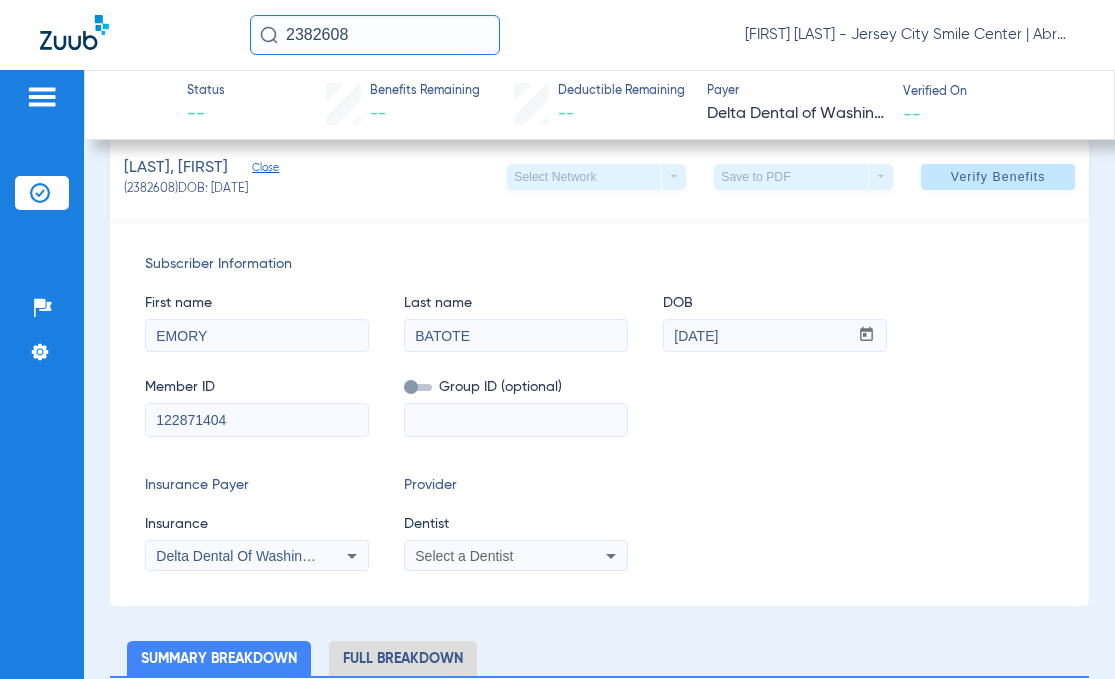 scroll, scrollTop: 200, scrollLeft: 0, axis: vertical 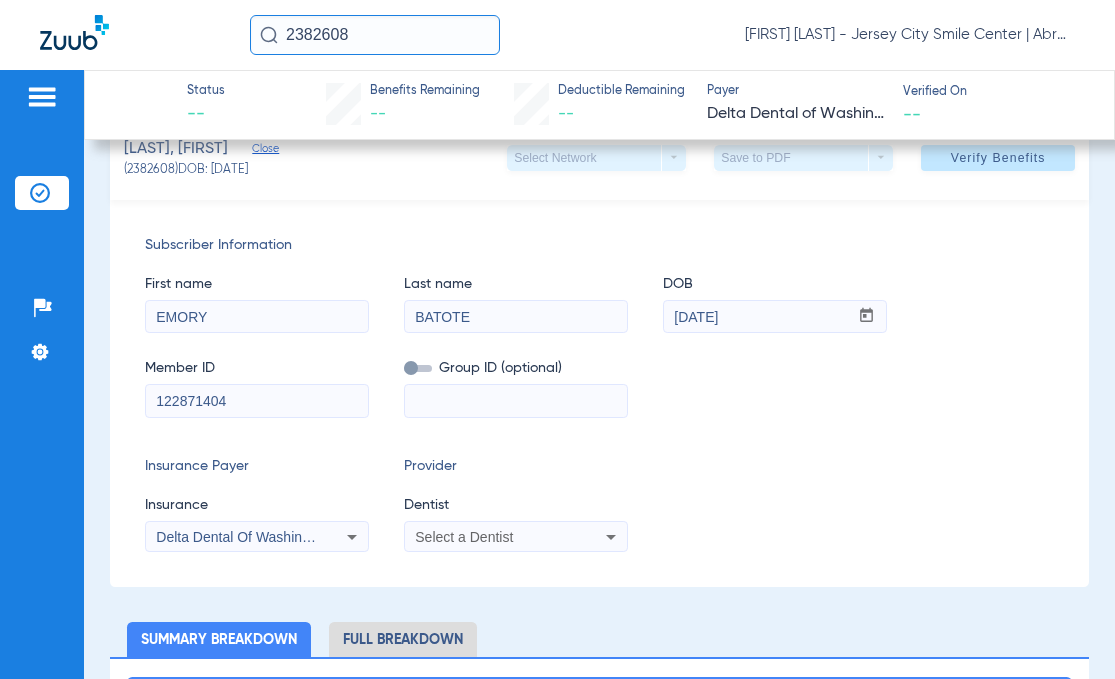 click on "Delta Dental Of Washington" at bounding box center [257, 537] 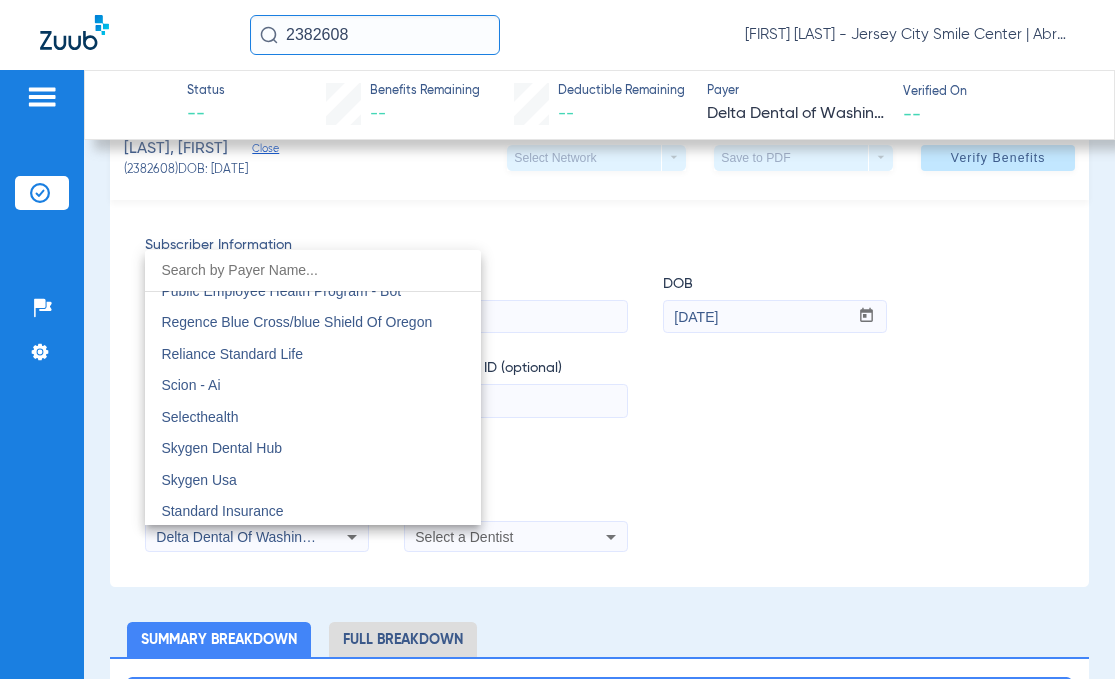 scroll, scrollTop: 10854, scrollLeft: 0, axis: vertical 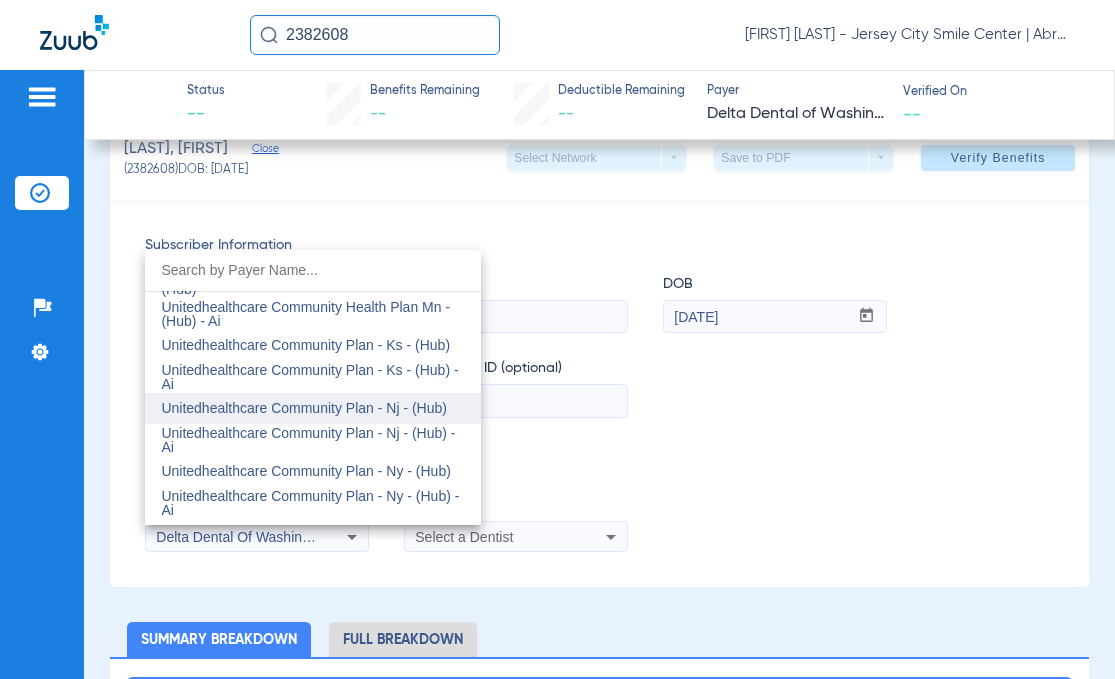 click on "Unitedhealthcare Community Plan - Nj - (Hub)" at bounding box center [304, 408] 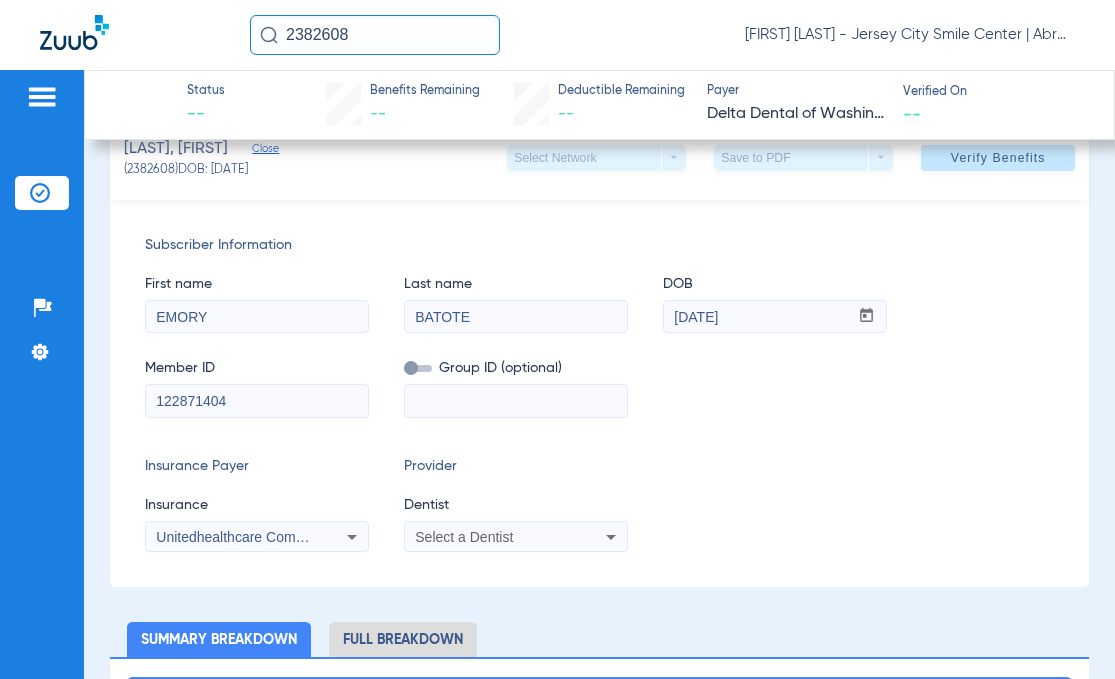 click on "Select a Dentist" at bounding box center (464, 537) 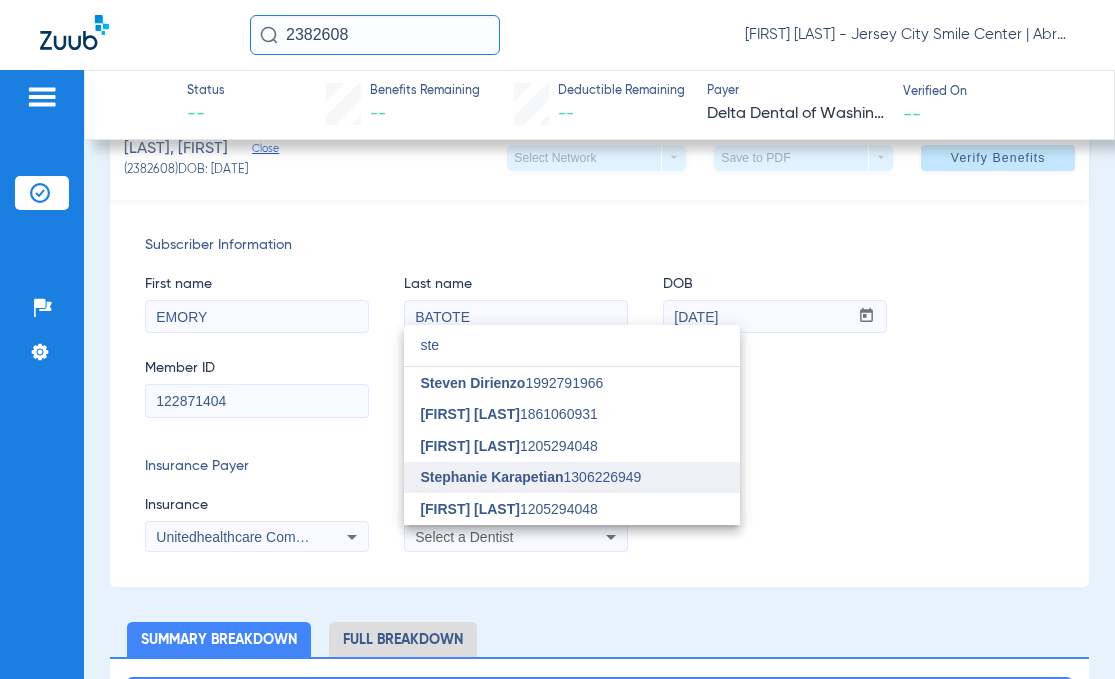 type on "ste" 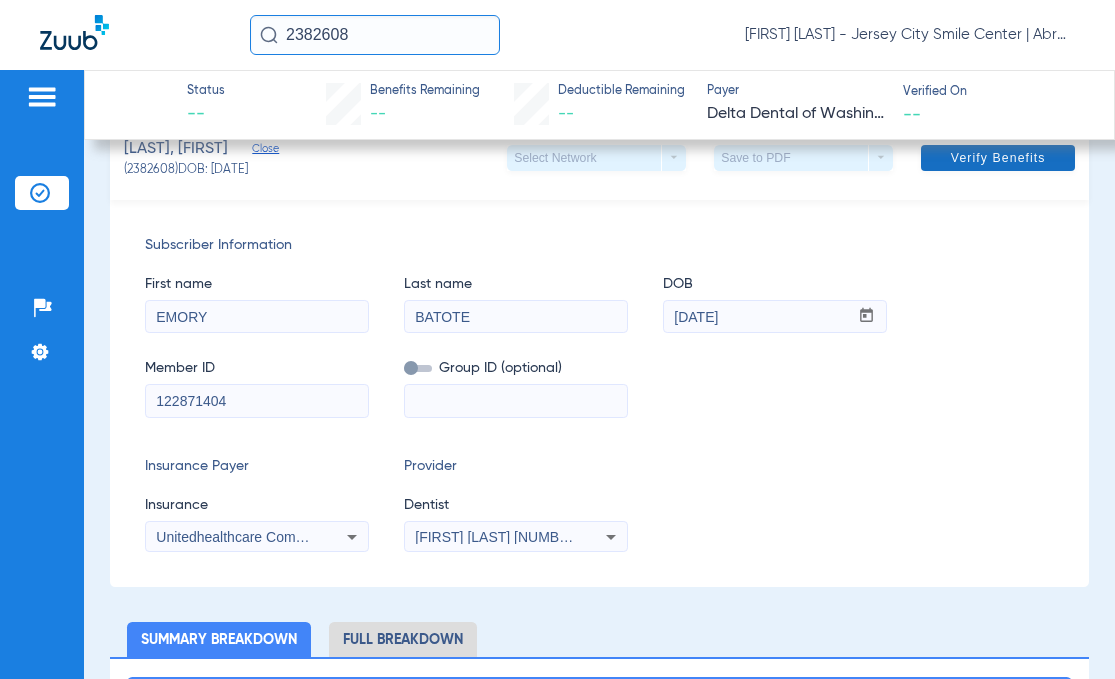 click on "Verify Benefits" 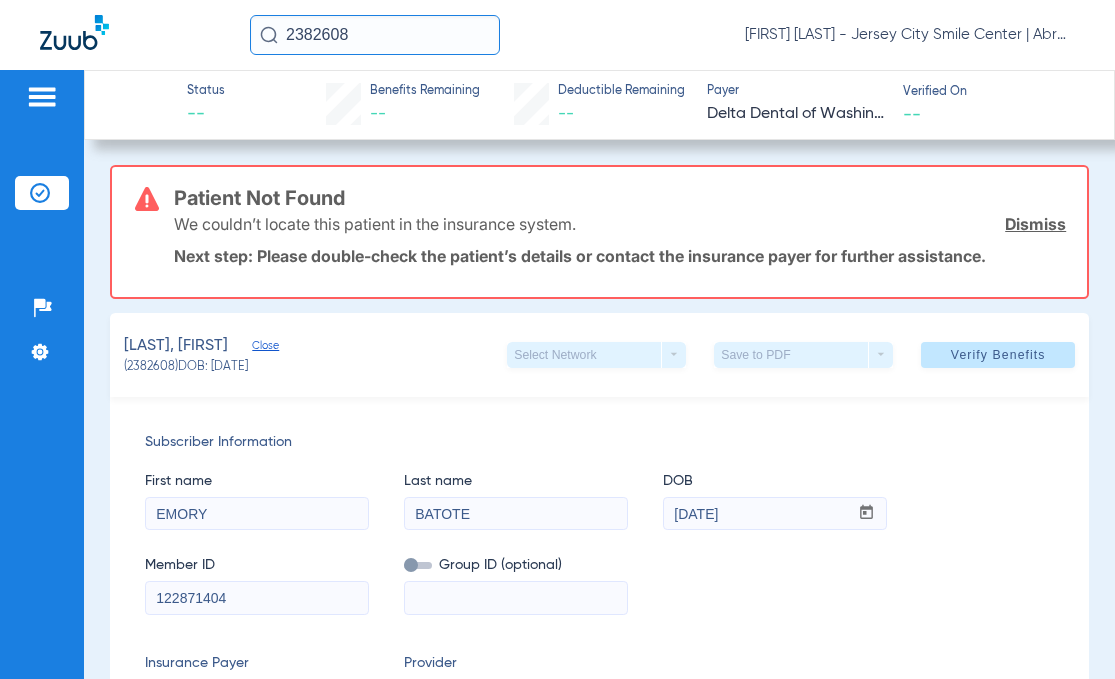 scroll, scrollTop: 0, scrollLeft: 0, axis: both 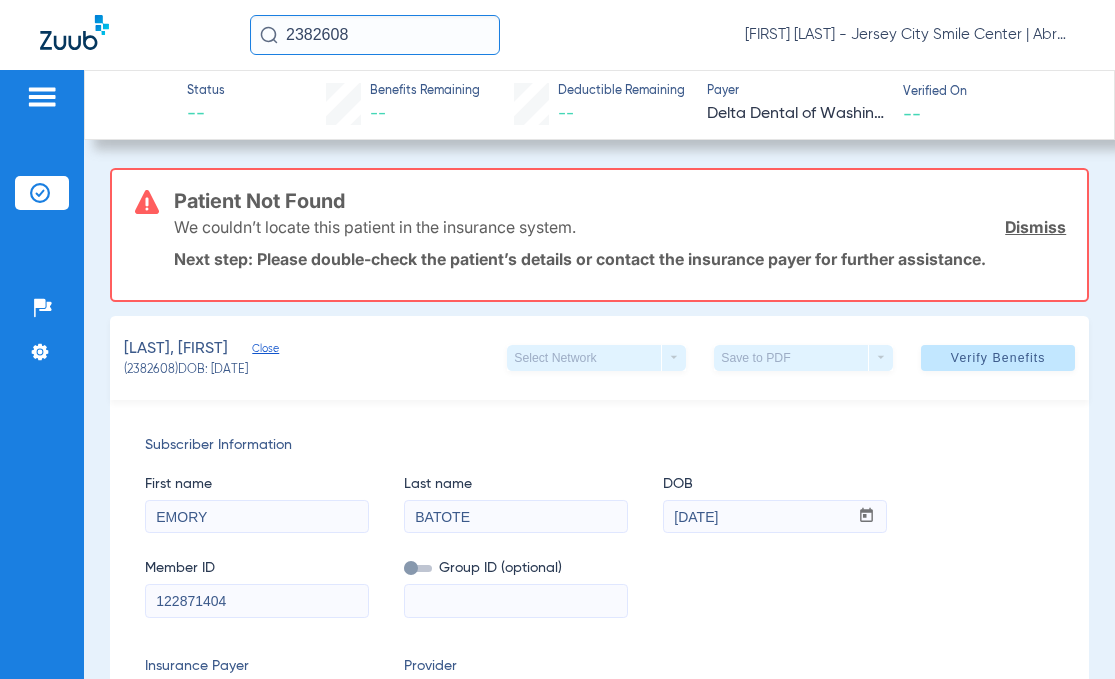 drag, startPoint x: 378, startPoint y: 35, endPoint x: 79, endPoint y: 78, distance: 302.07614 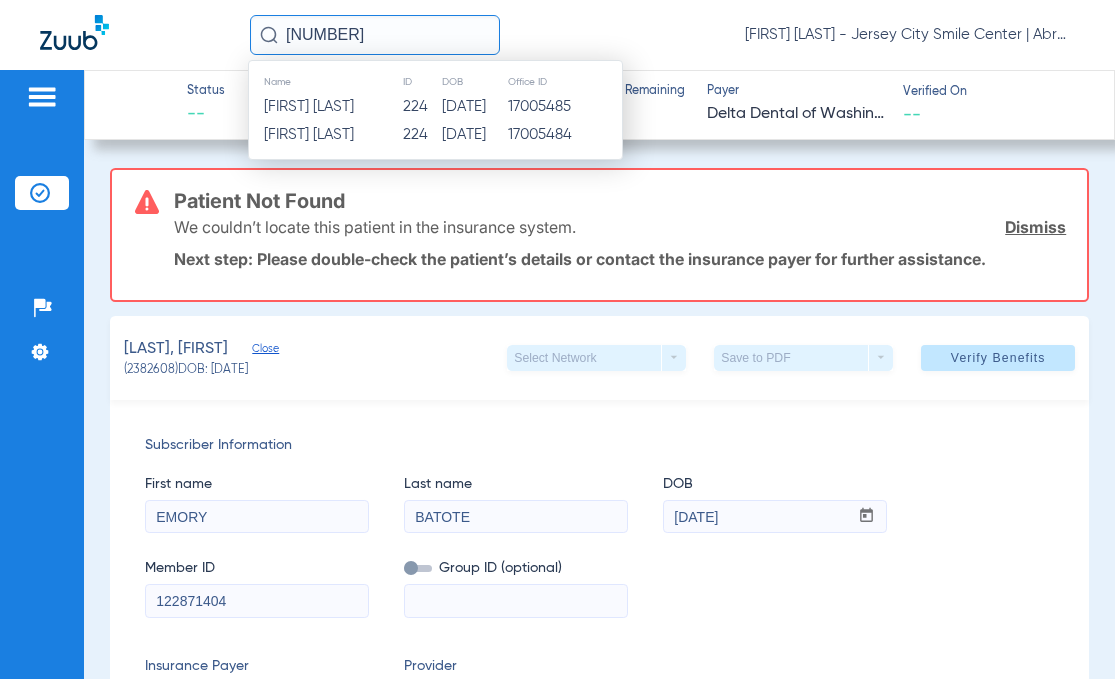 type on "[NUMBER]" 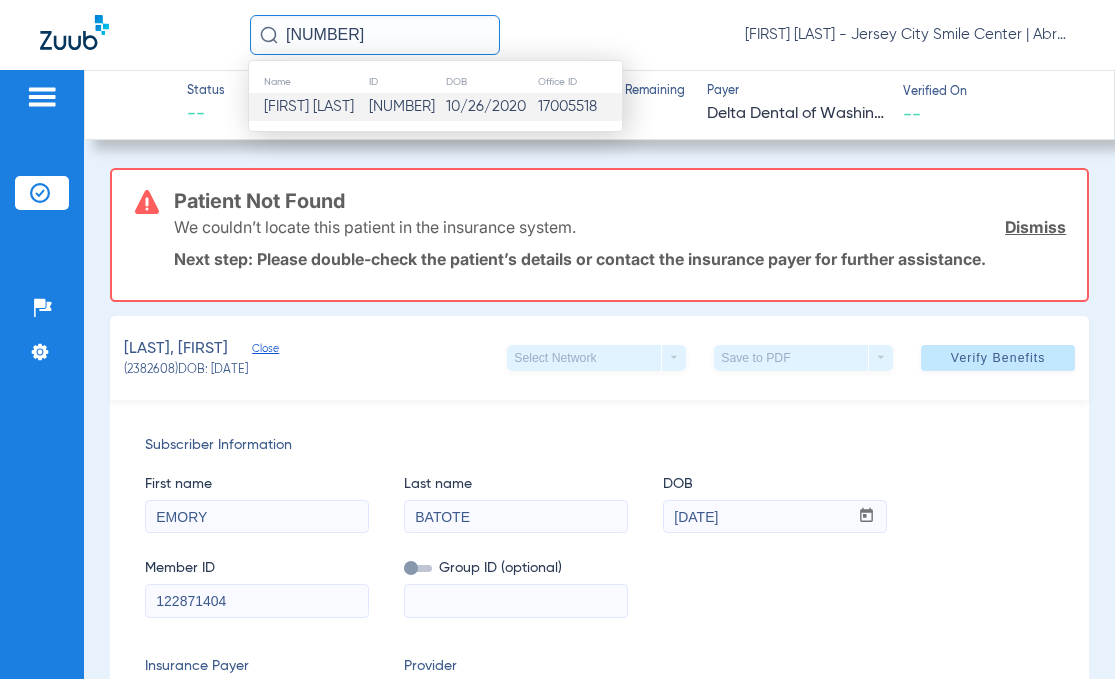 click on "10/26/2020" 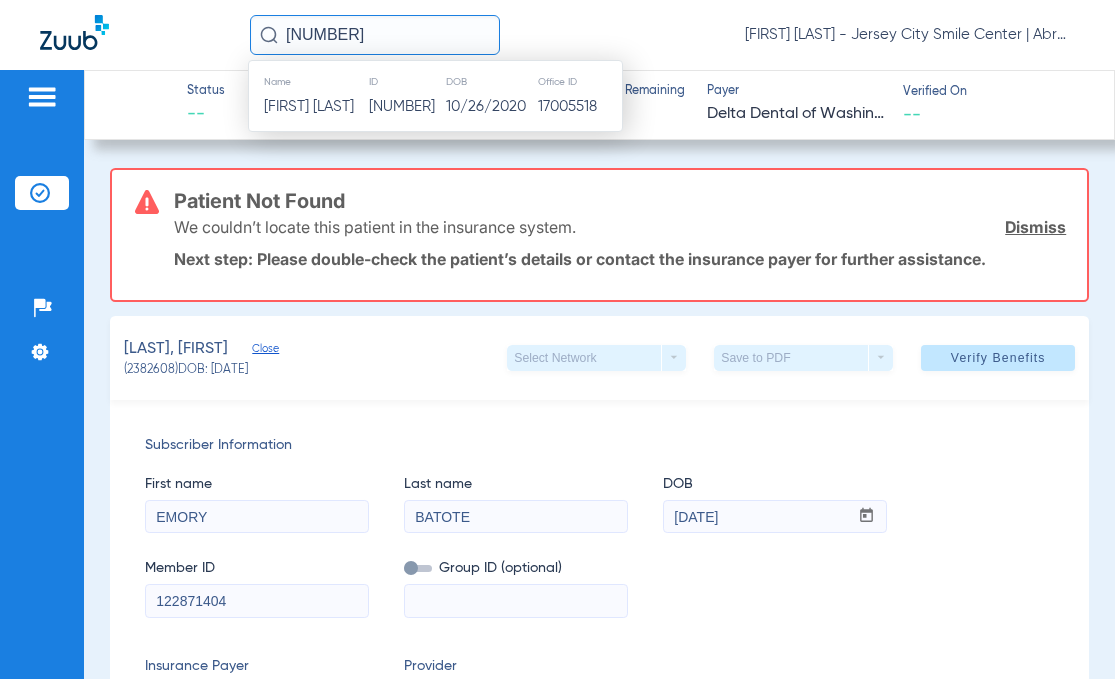 type 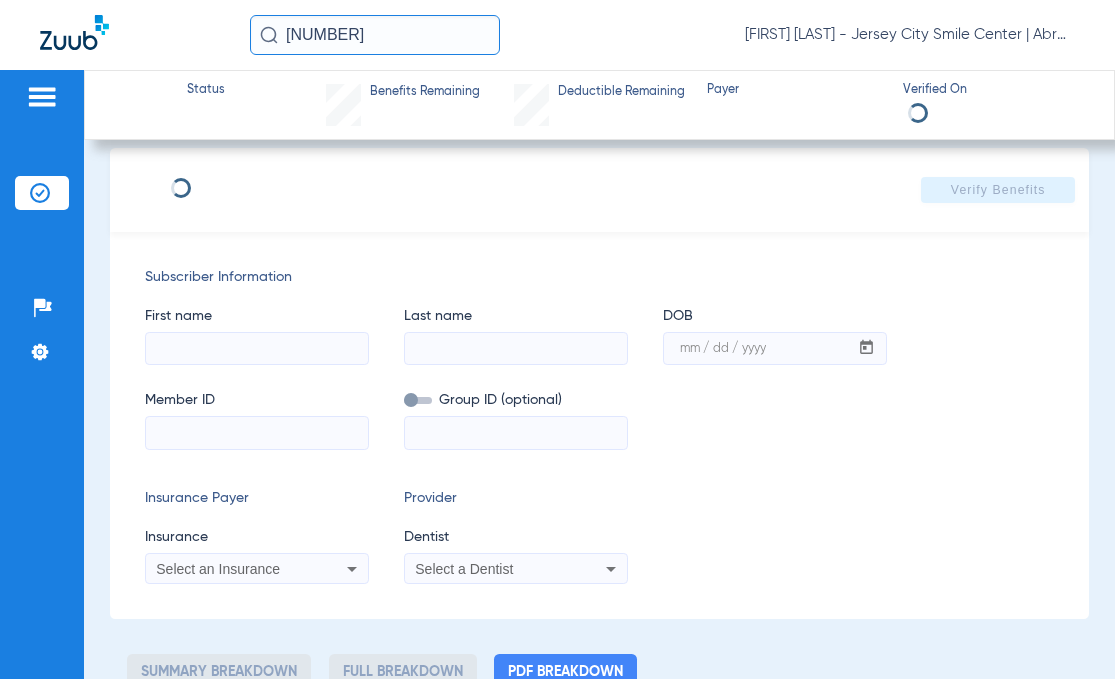 select on "page-width" 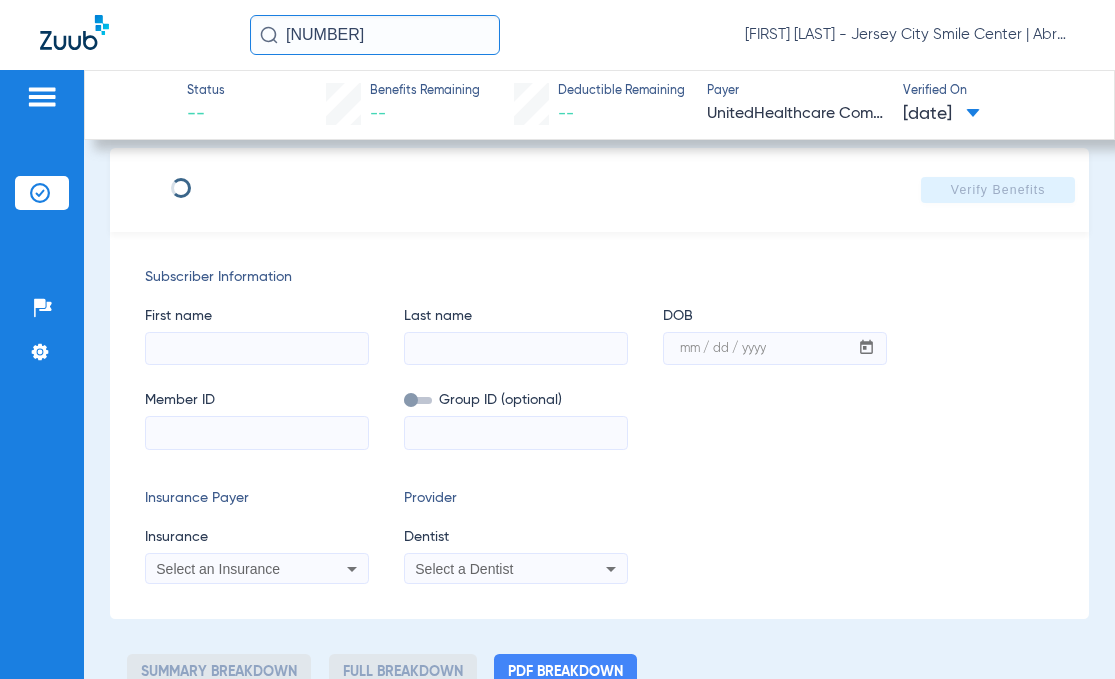scroll, scrollTop: 300, scrollLeft: 0, axis: vertical 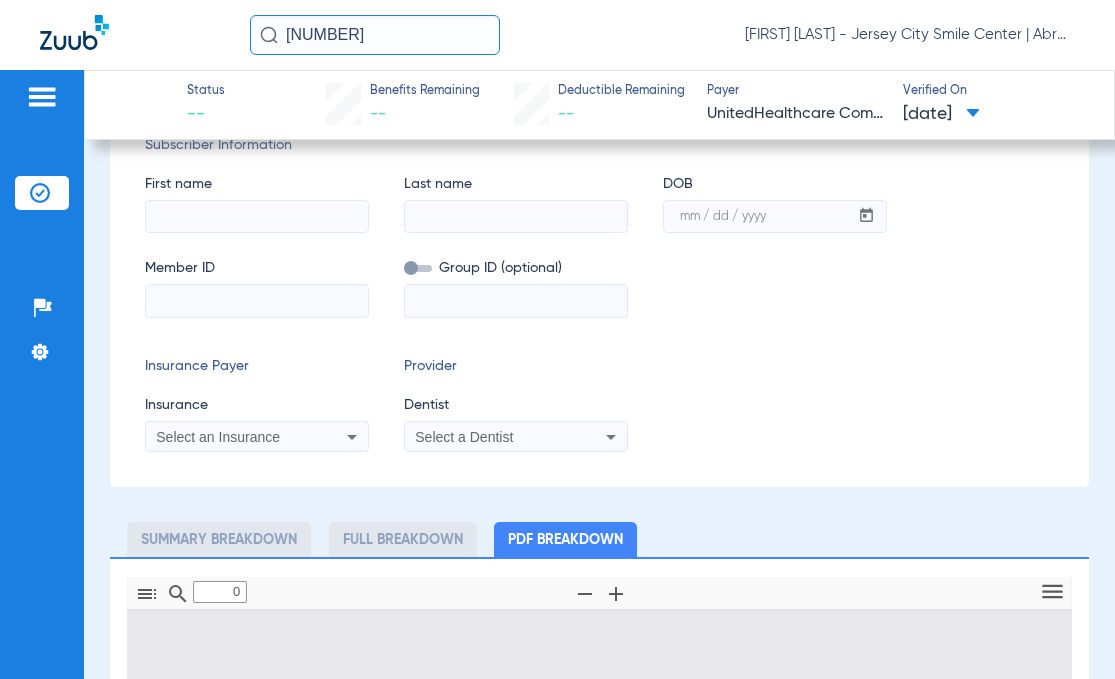 type on "1" 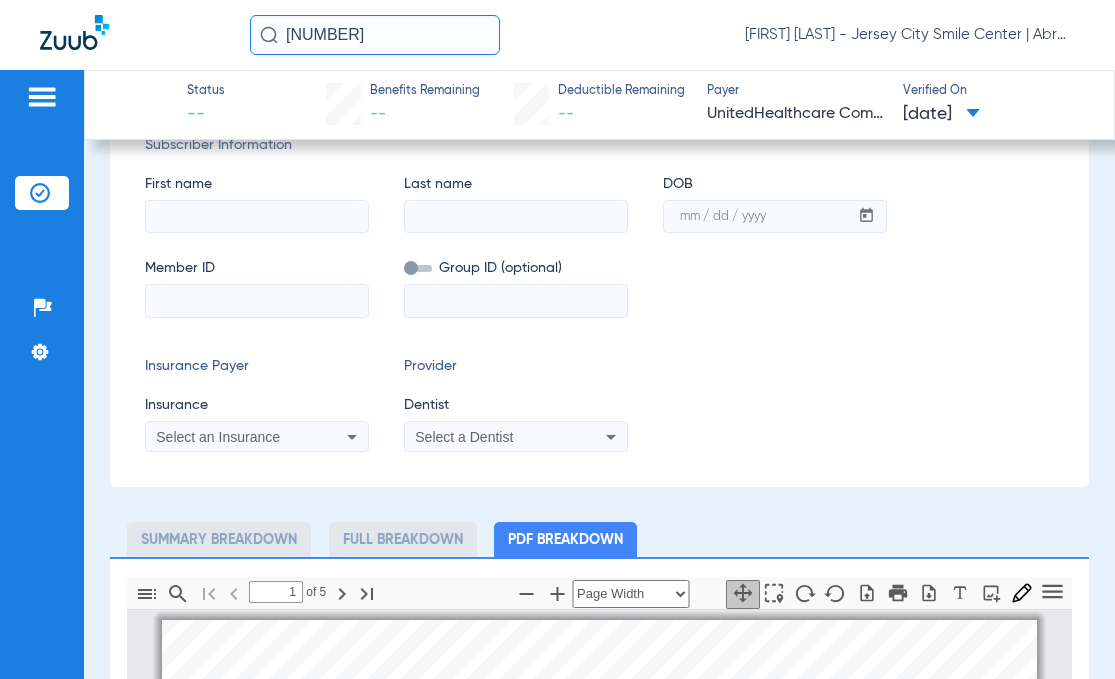 scroll, scrollTop: 10, scrollLeft: 0, axis: vertical 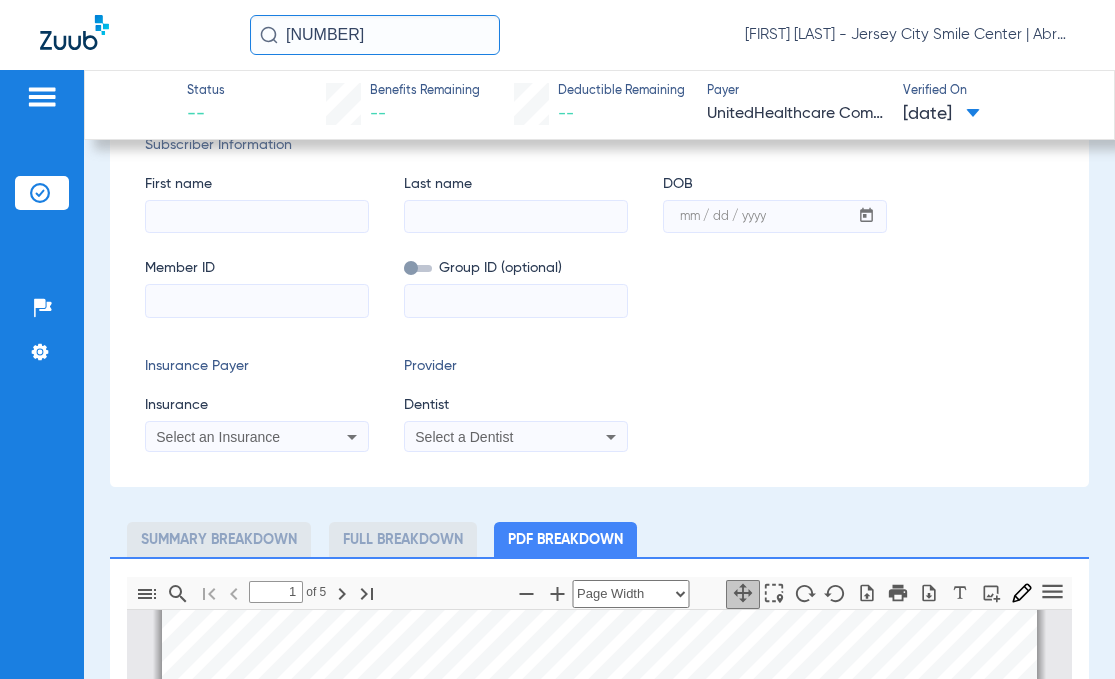 type on "MA-SIR" 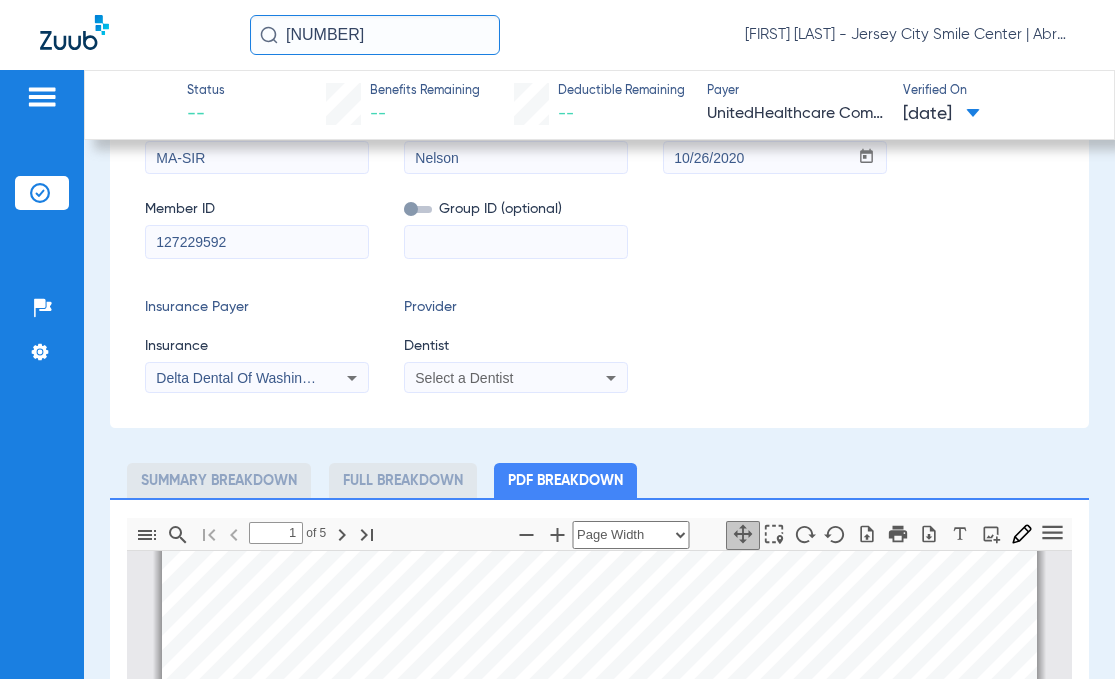 scroll, scrollTop: 591, scrollLeft: 0, axis: vertical 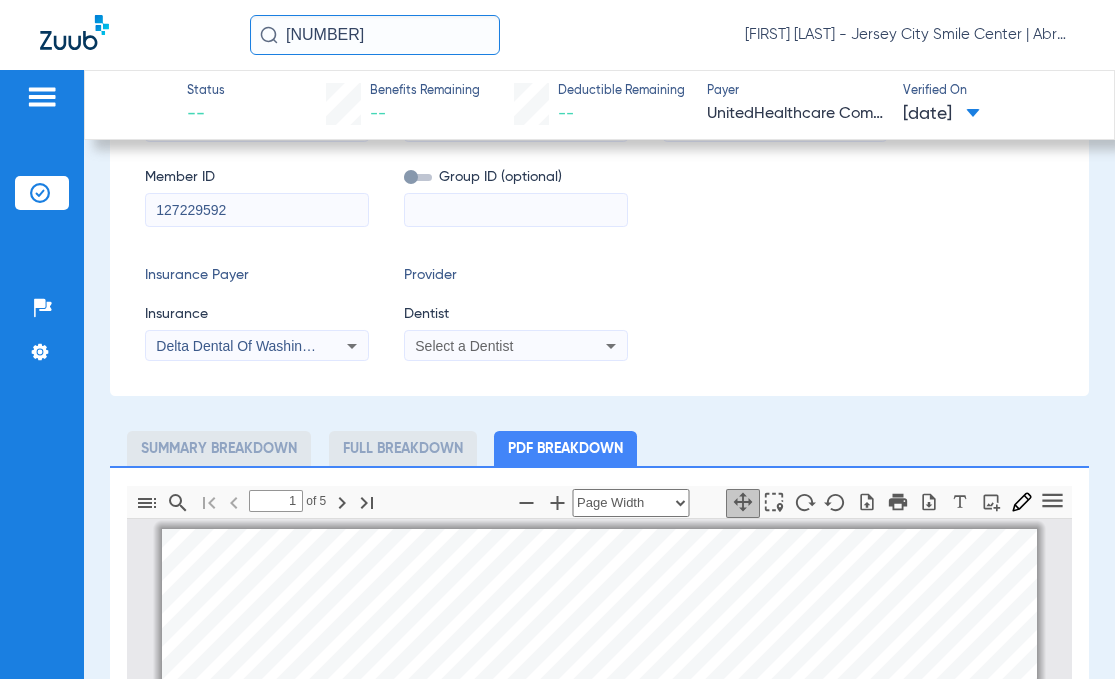 click 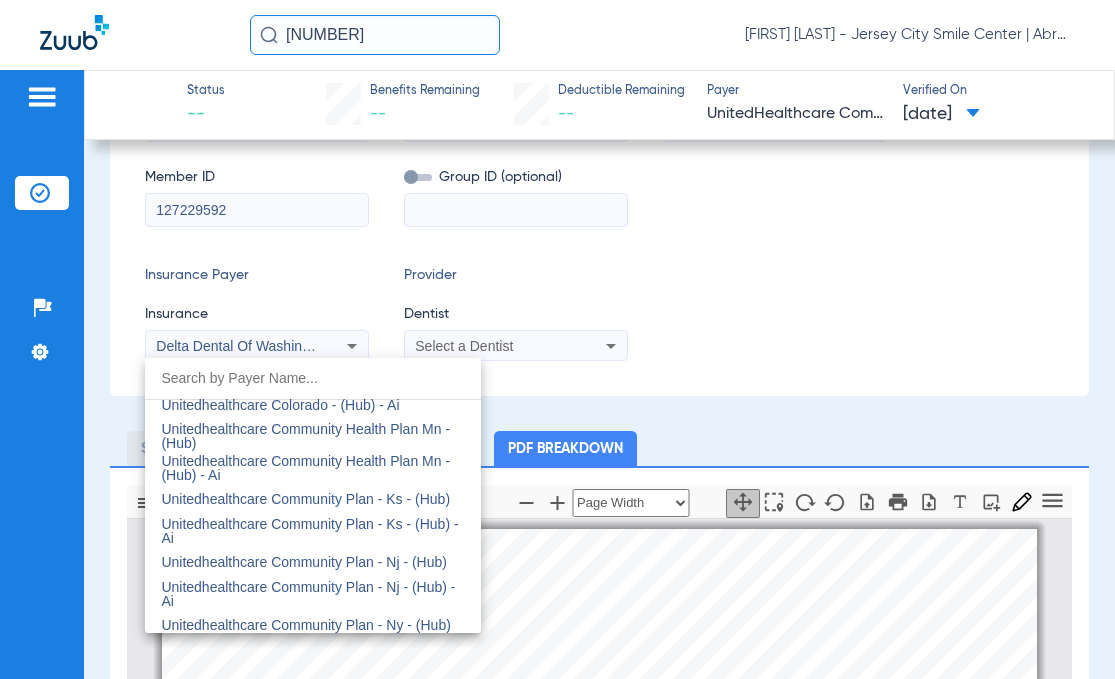 scroll, scrollTop: 12254, scrollLeft: 0, axis: vertical 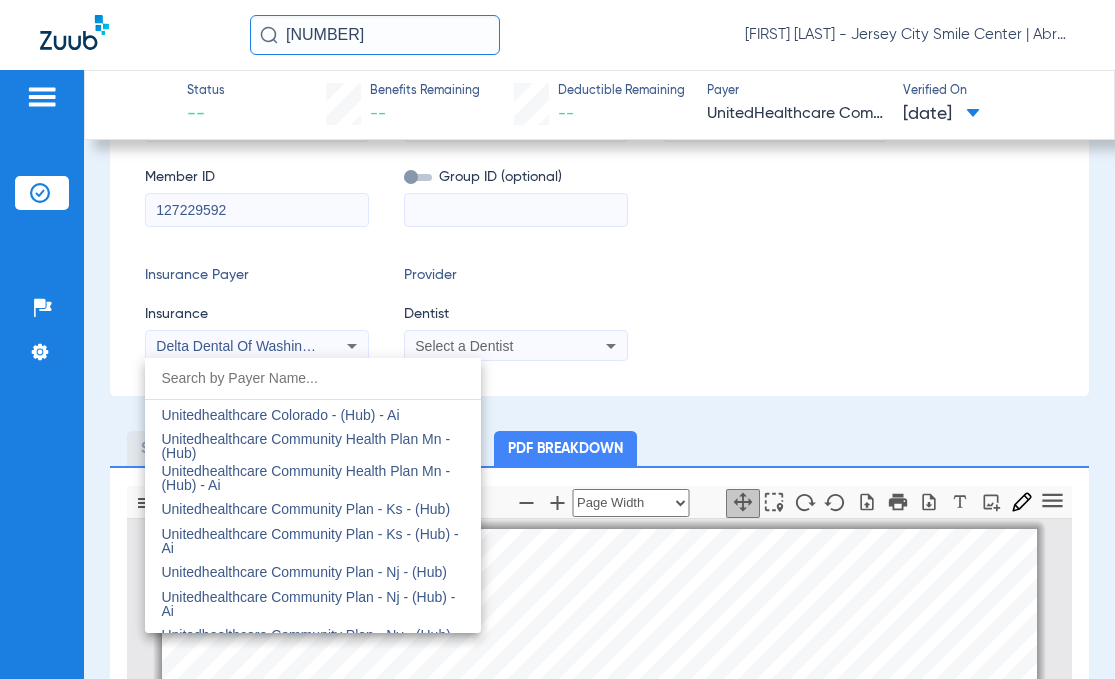 click on "Unitedhealthcare Community Plan - Nj - (Hub)" at bounding box center (304, 572) 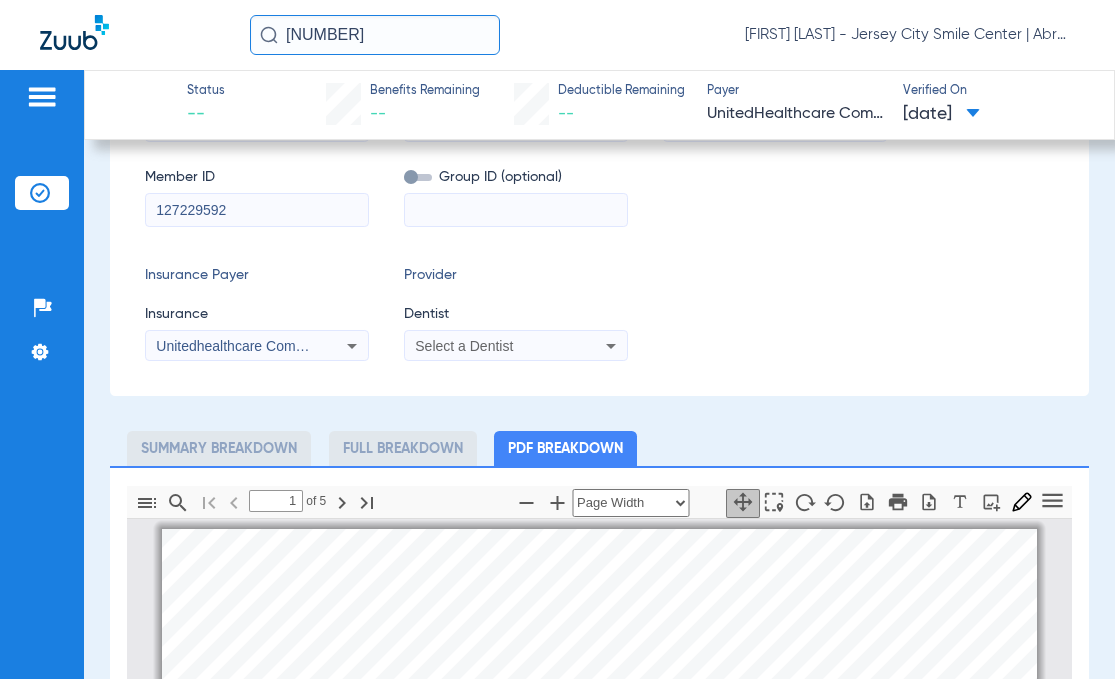 click on "Select a Dentist" at bounding box center [516, 346] 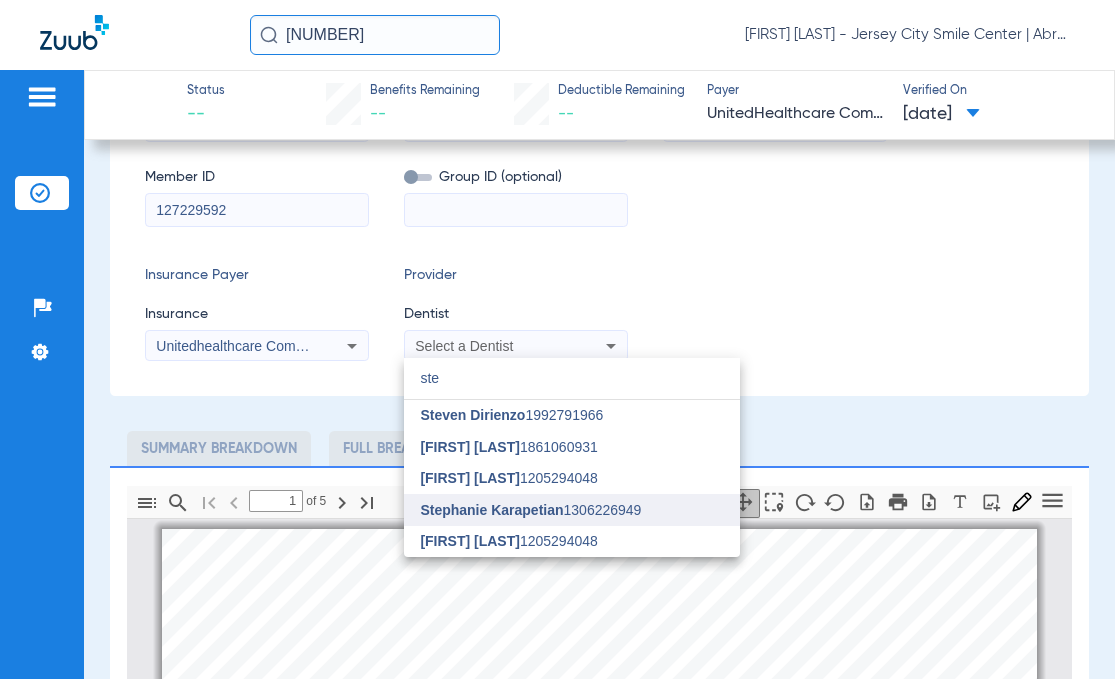 type on "ste" 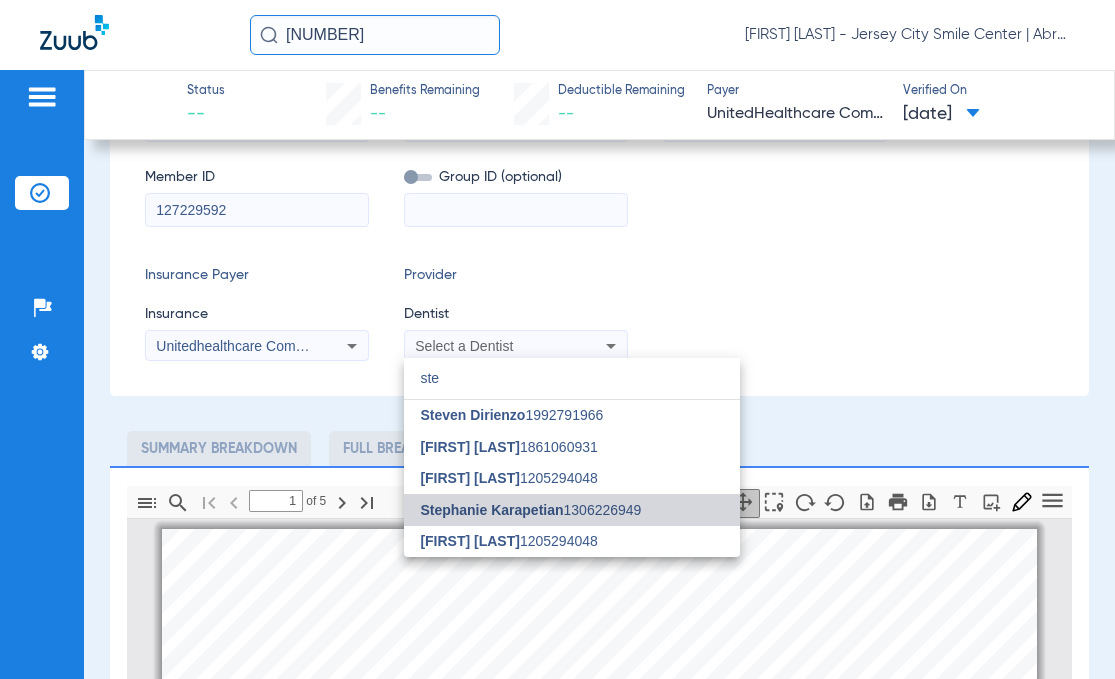click on "Stephanie Karapetian" at bounding box center (491, 510) 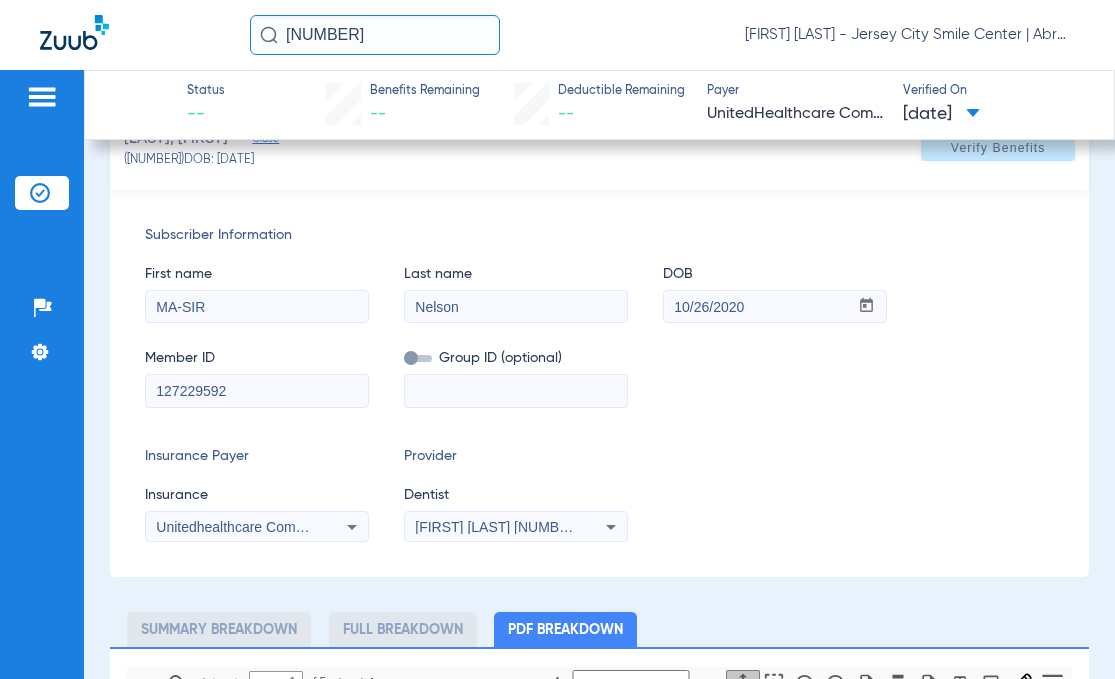 scroll, scrollTop: 191, scrollLeft: 0, axis: vertical 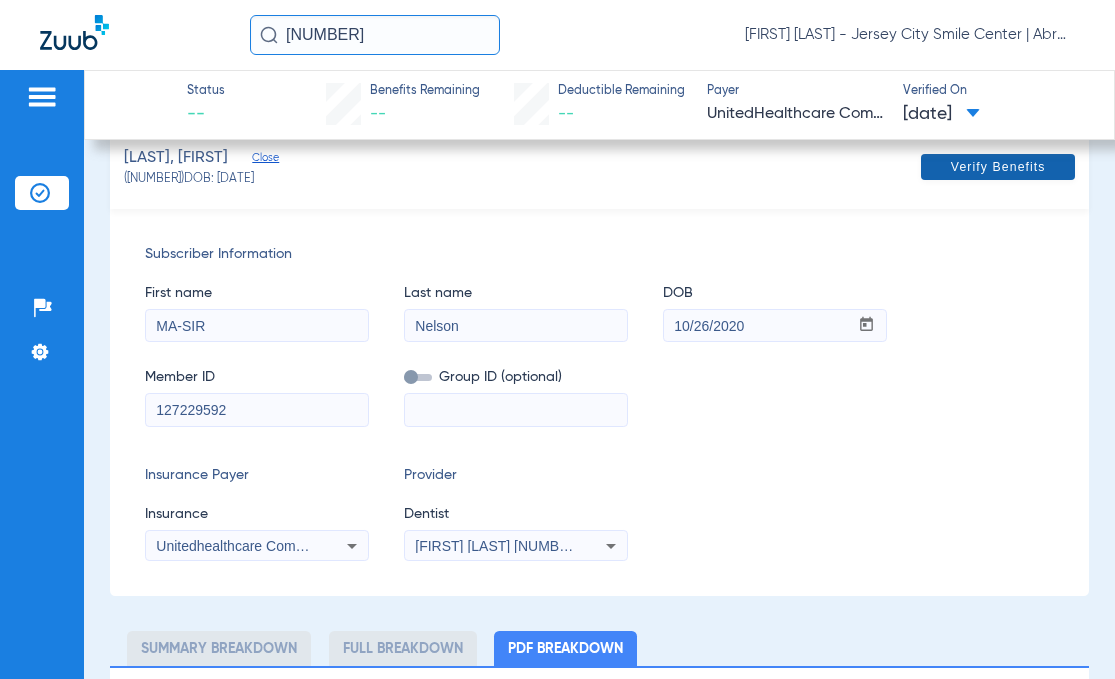 click on "Verify Benefits" 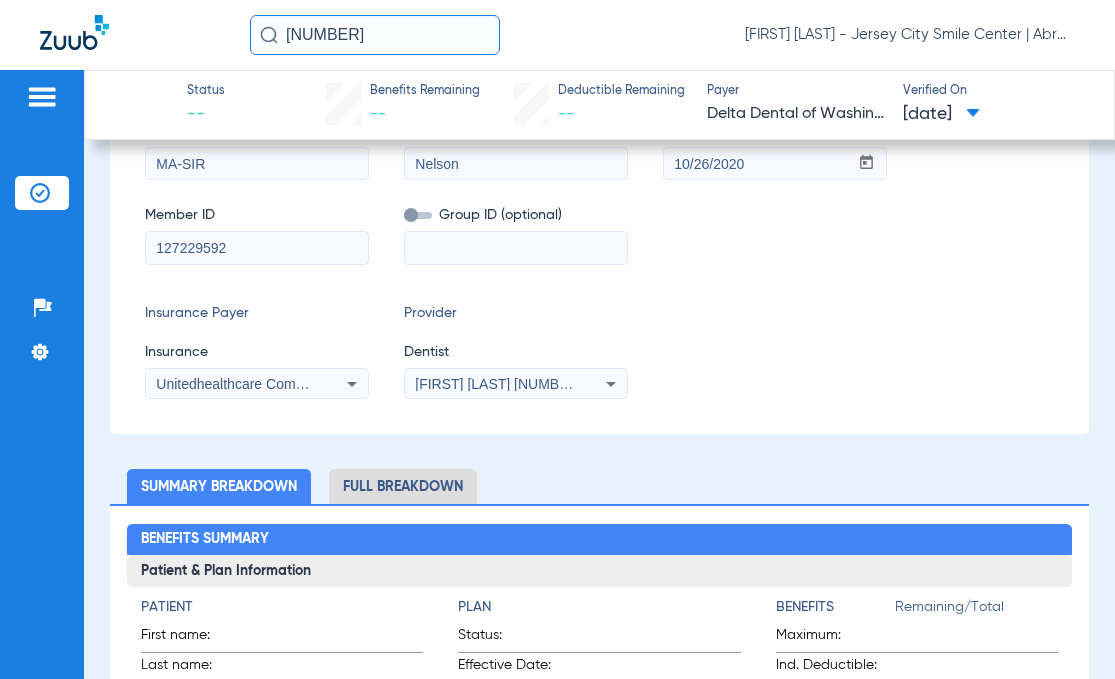 scroll, scrollTop: 691, scrollLeft: 0, axis: vertical 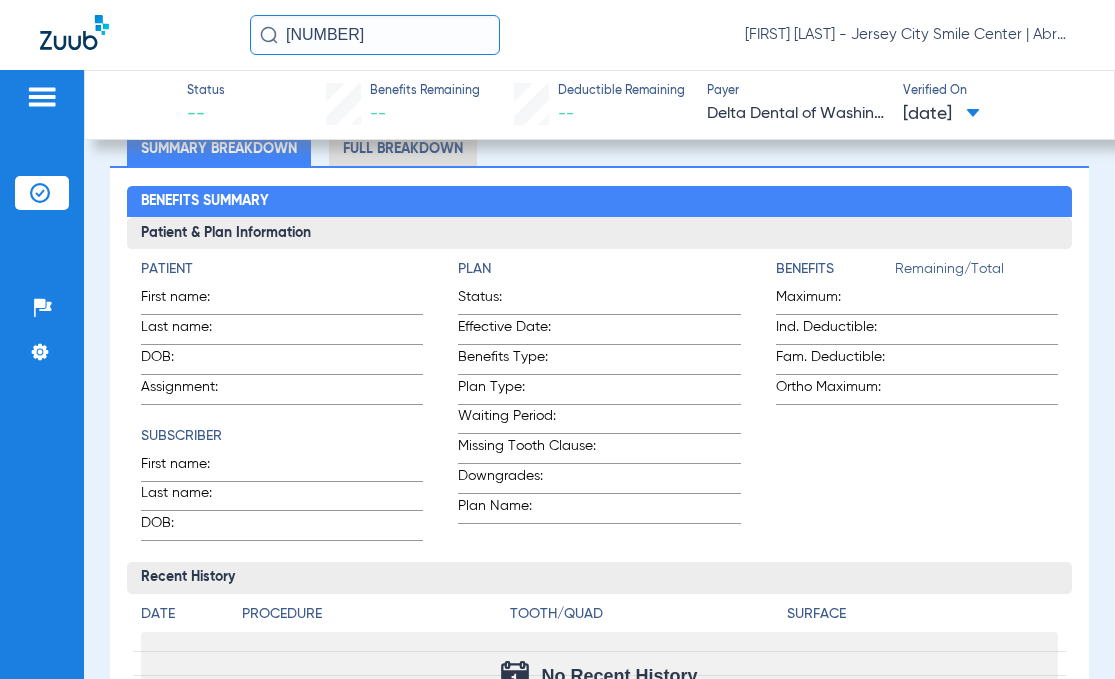 click on "Full Breakdown" 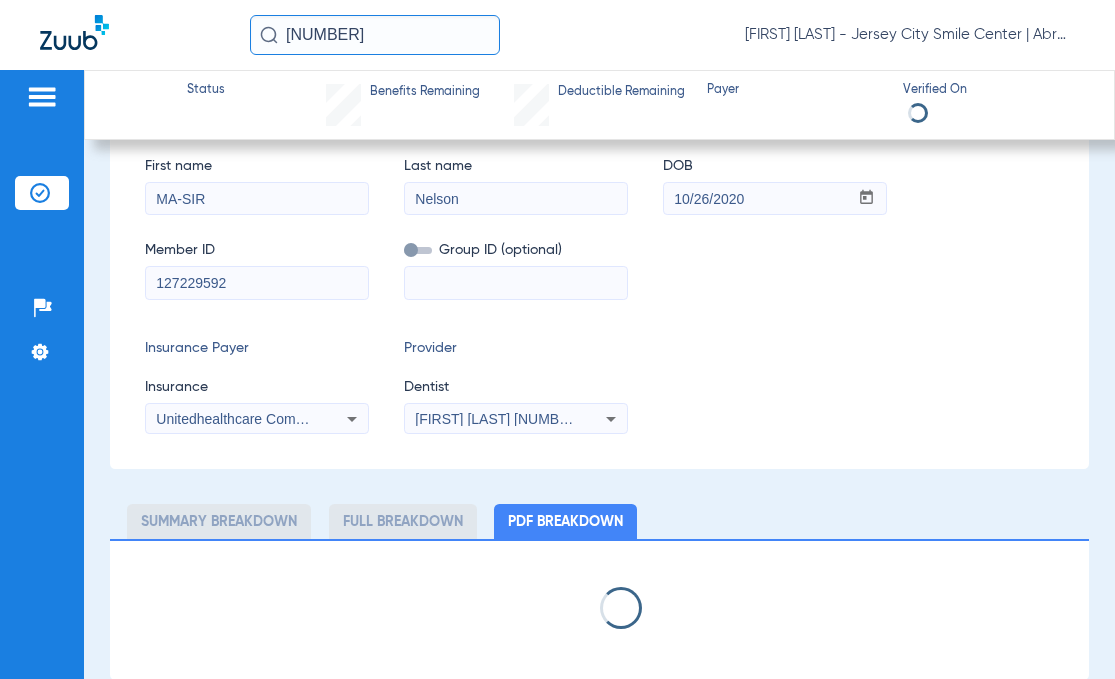 scroll, scrollTop: 691, scrollLeft: 0, axis: vertical 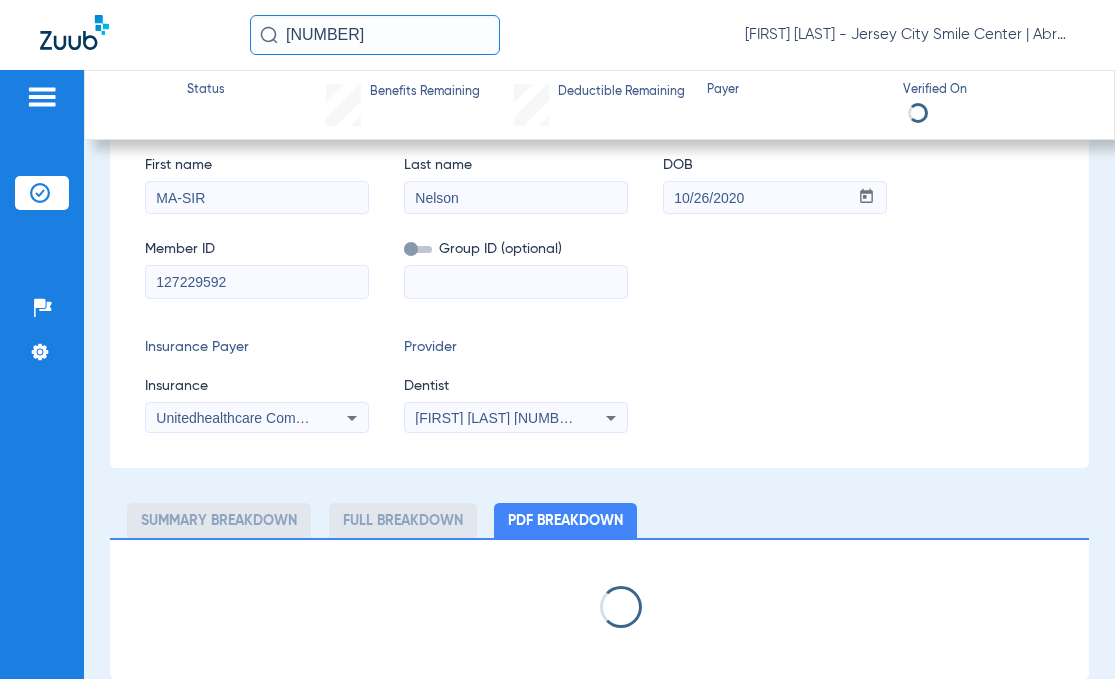 select on "page-width" 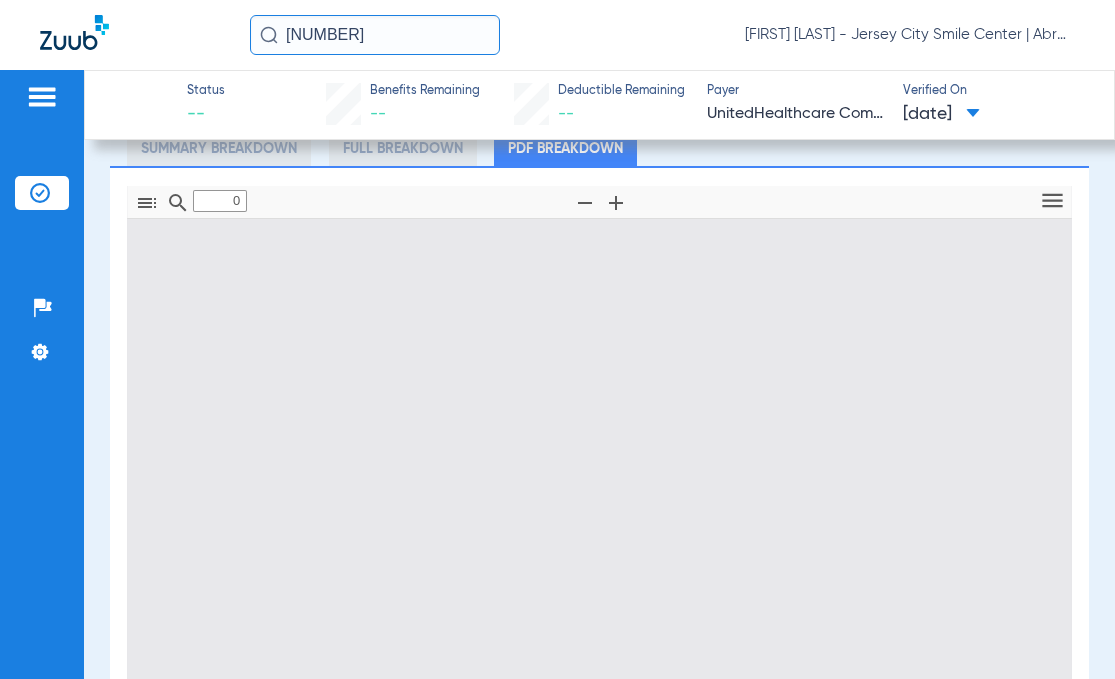 type on "1" 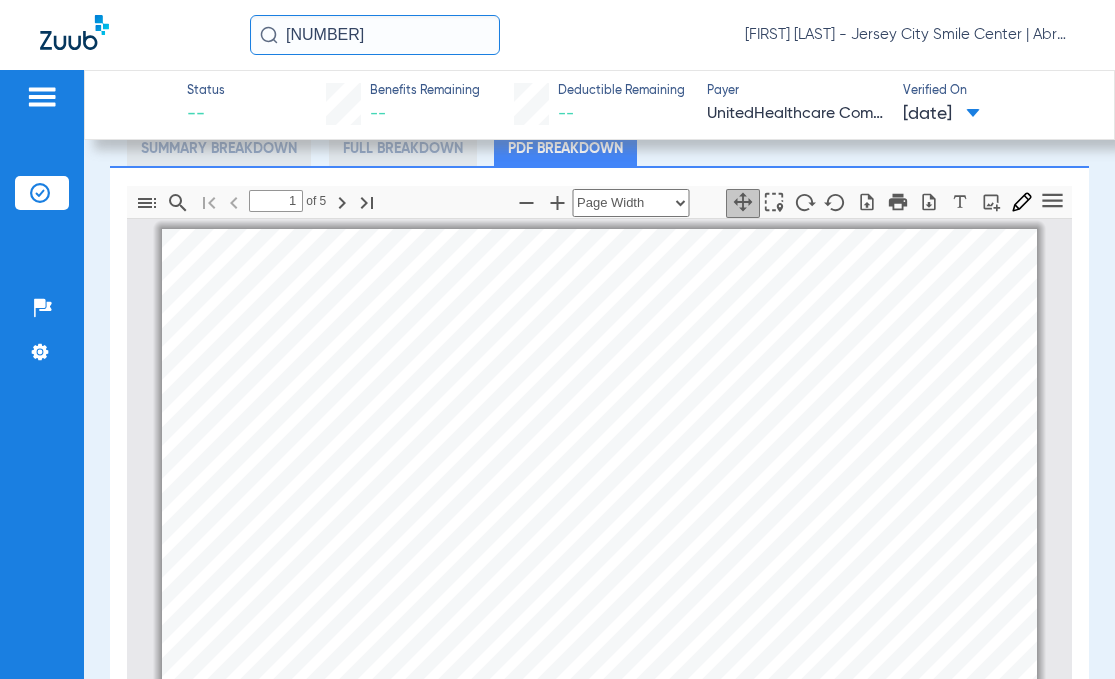 scroll, scrollTop: 10, scrollLeft: 0, axis: vertical 